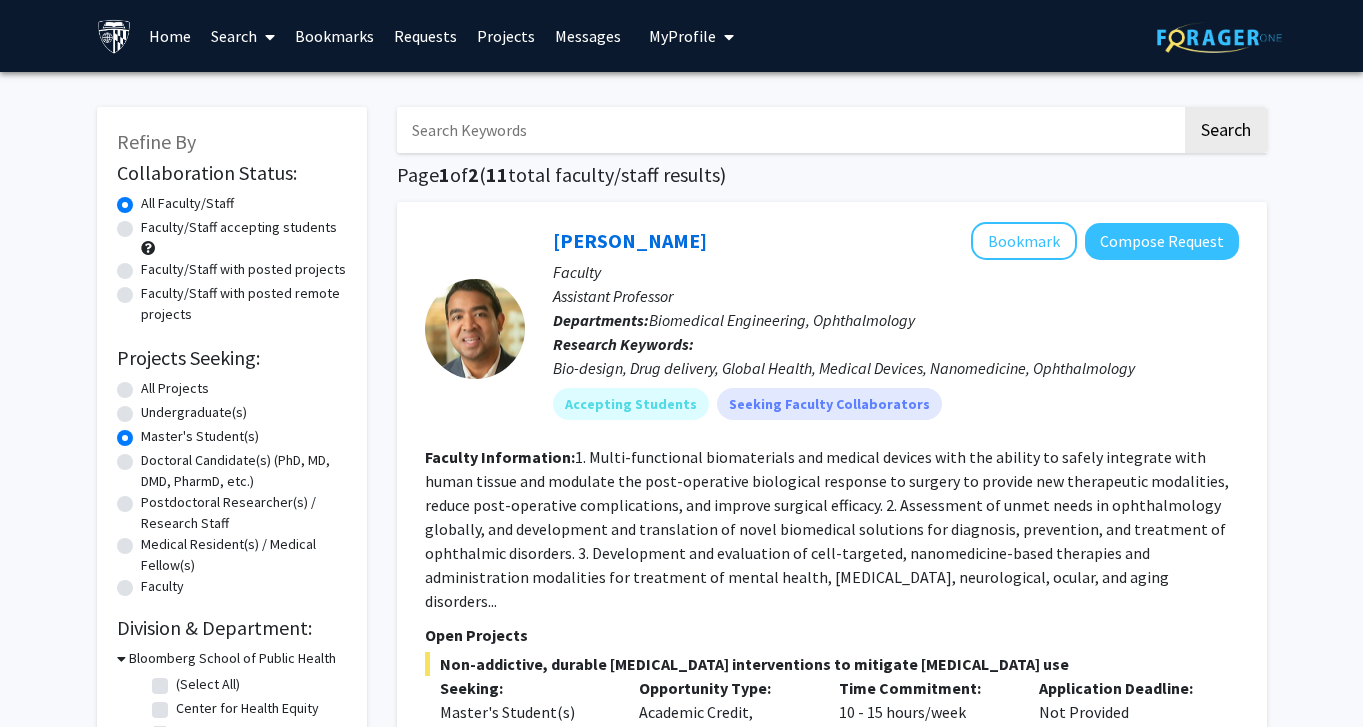 scroll, scrollTop: 4, scrollLeft: 0, axis: vertical 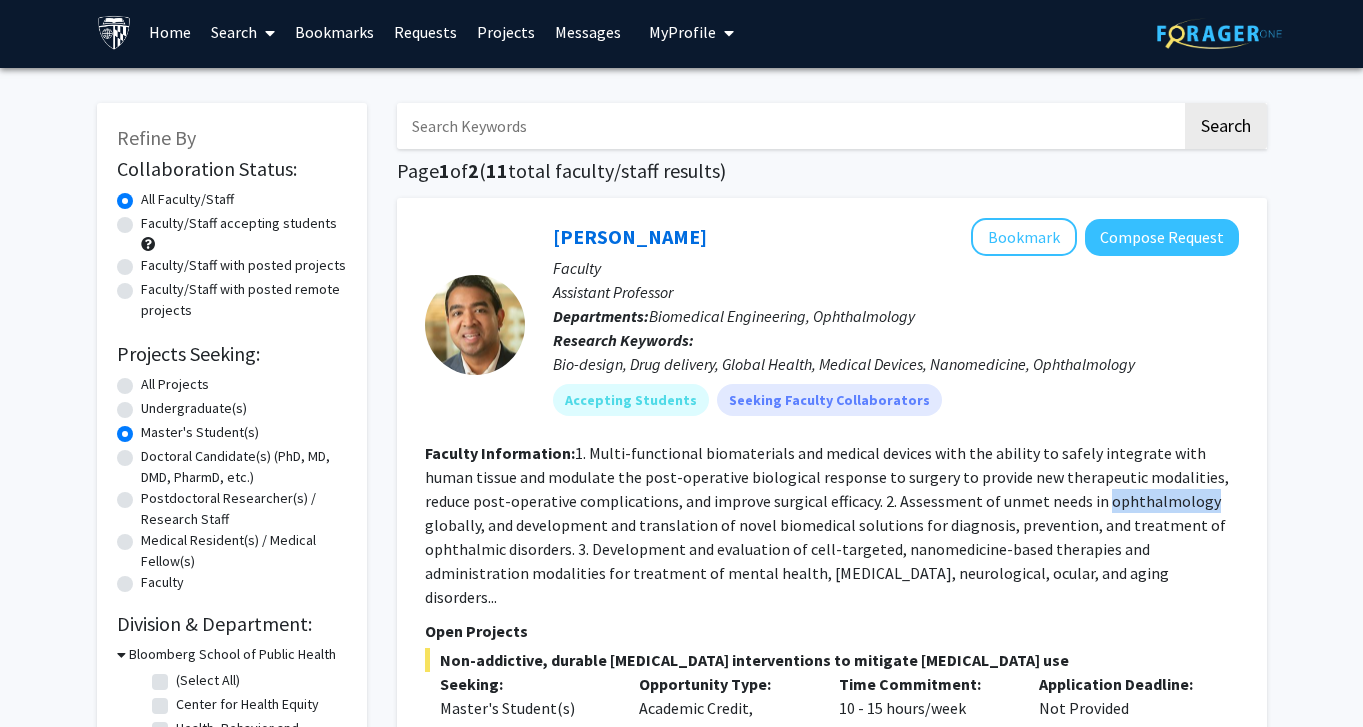 drag, startPoint x: 1014, startPoint y: 507, endPoint x: 1097, endPoint y: 492, distance: 84.34453 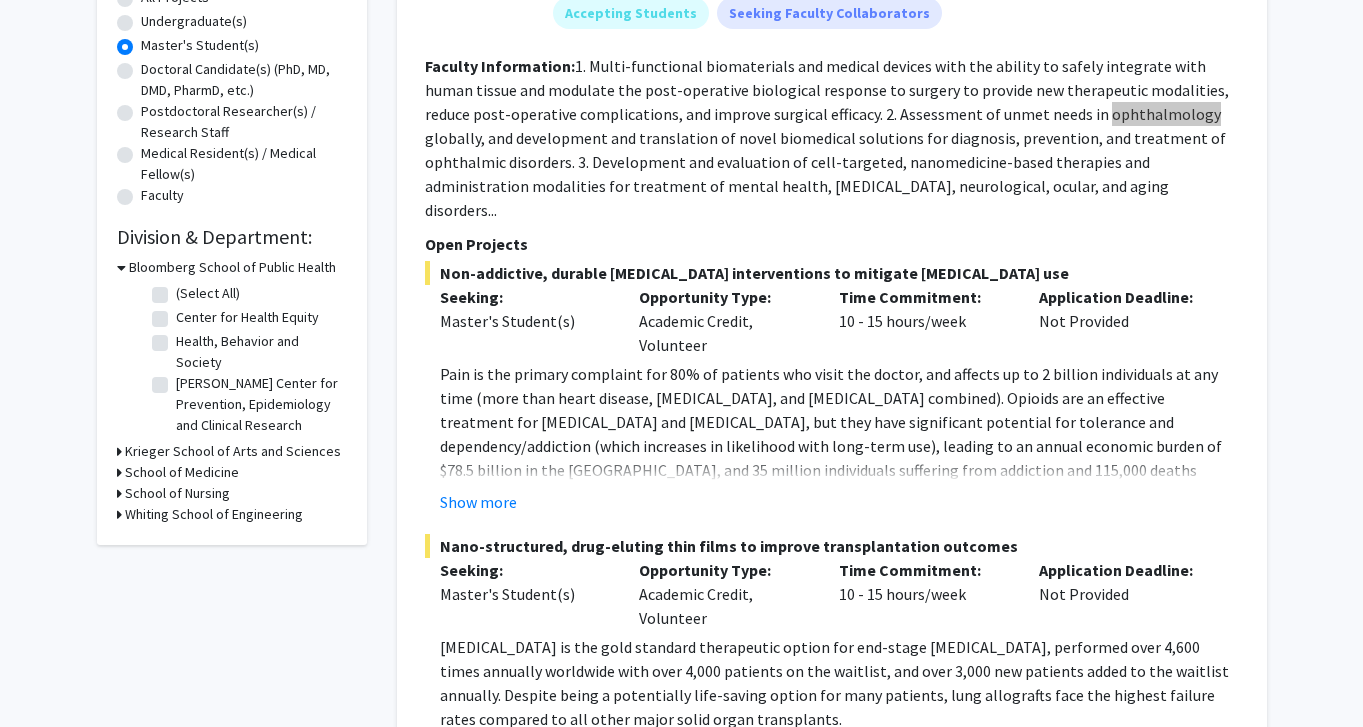 scroll, scrollTop: 405, scrollLeft: 0, axis: vertical 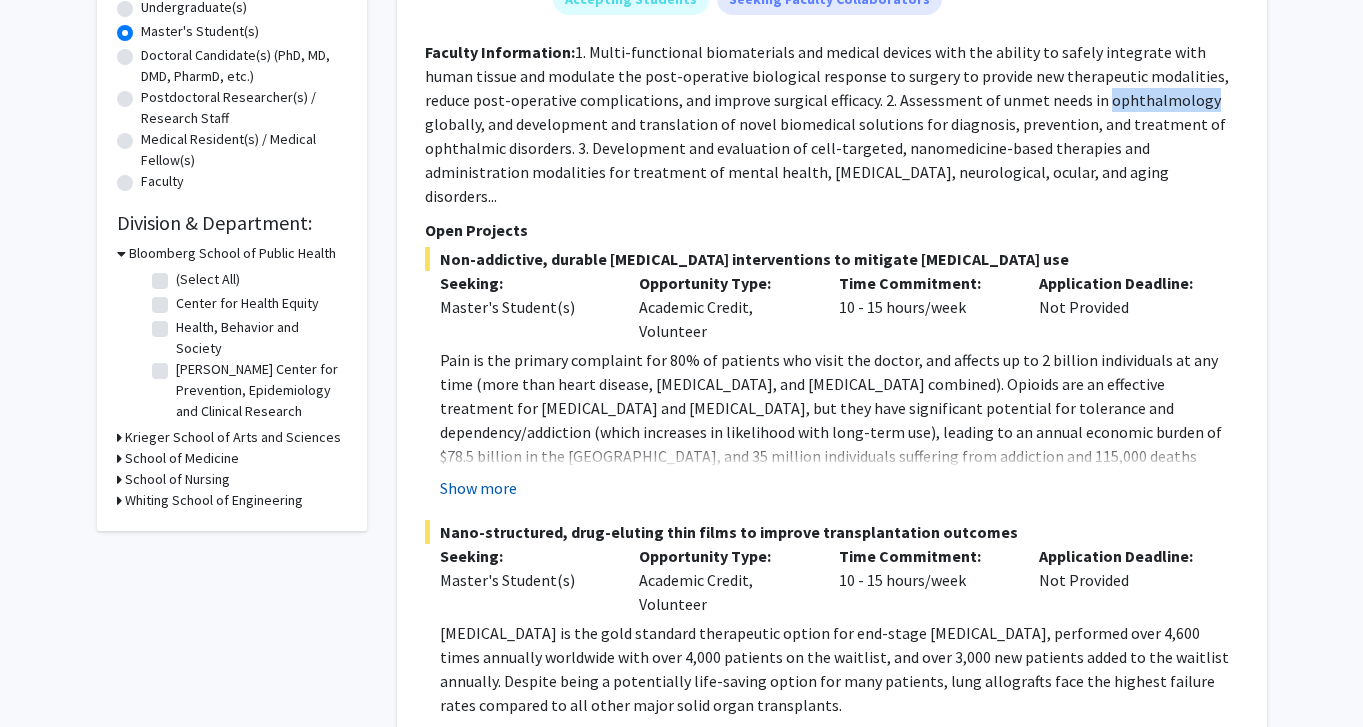 click on "Show more" 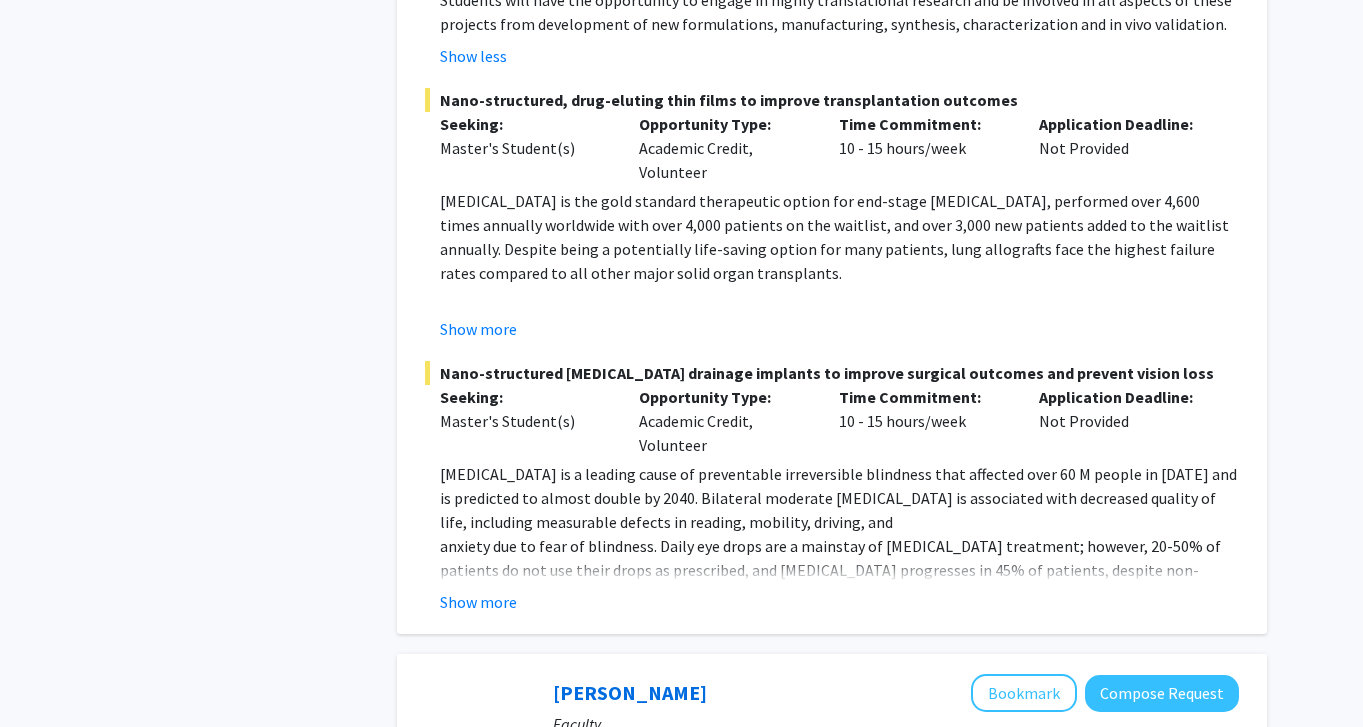 scroll, scrollTop: 1159, scrollLeft: 0, axis: vertical 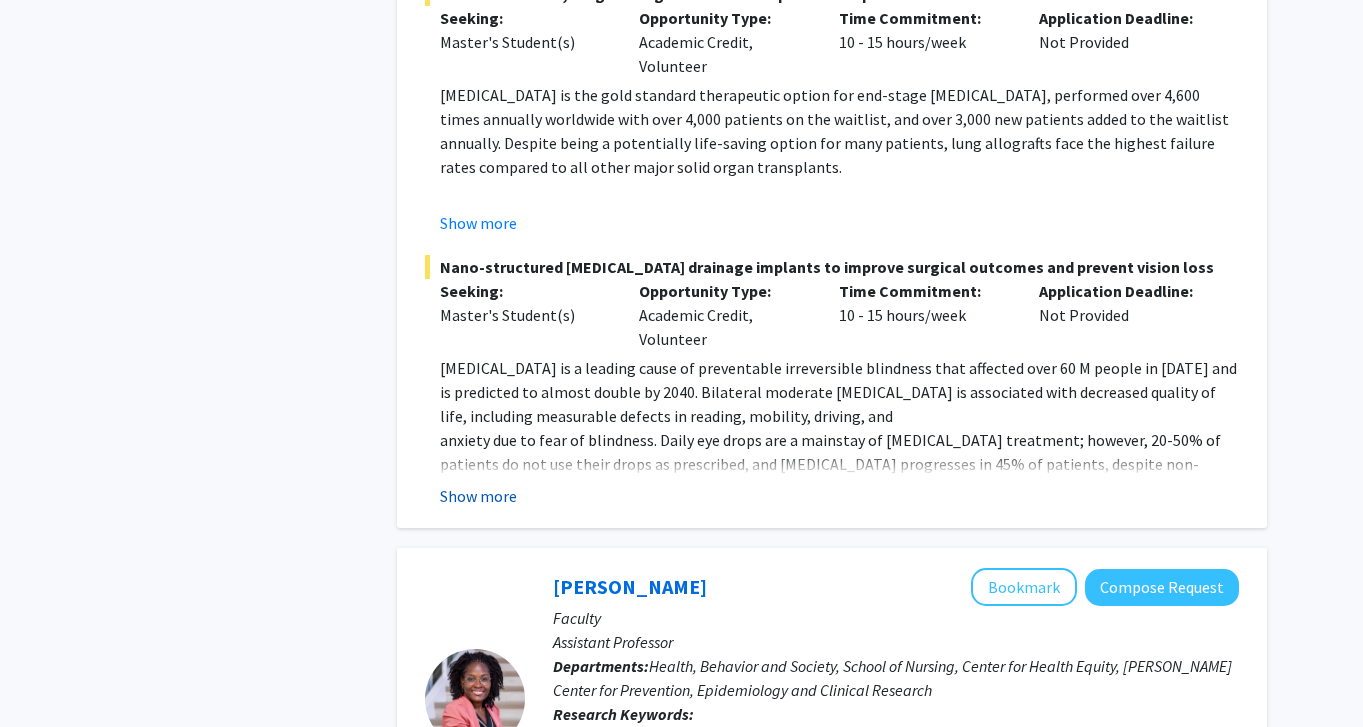 click on "Show more" 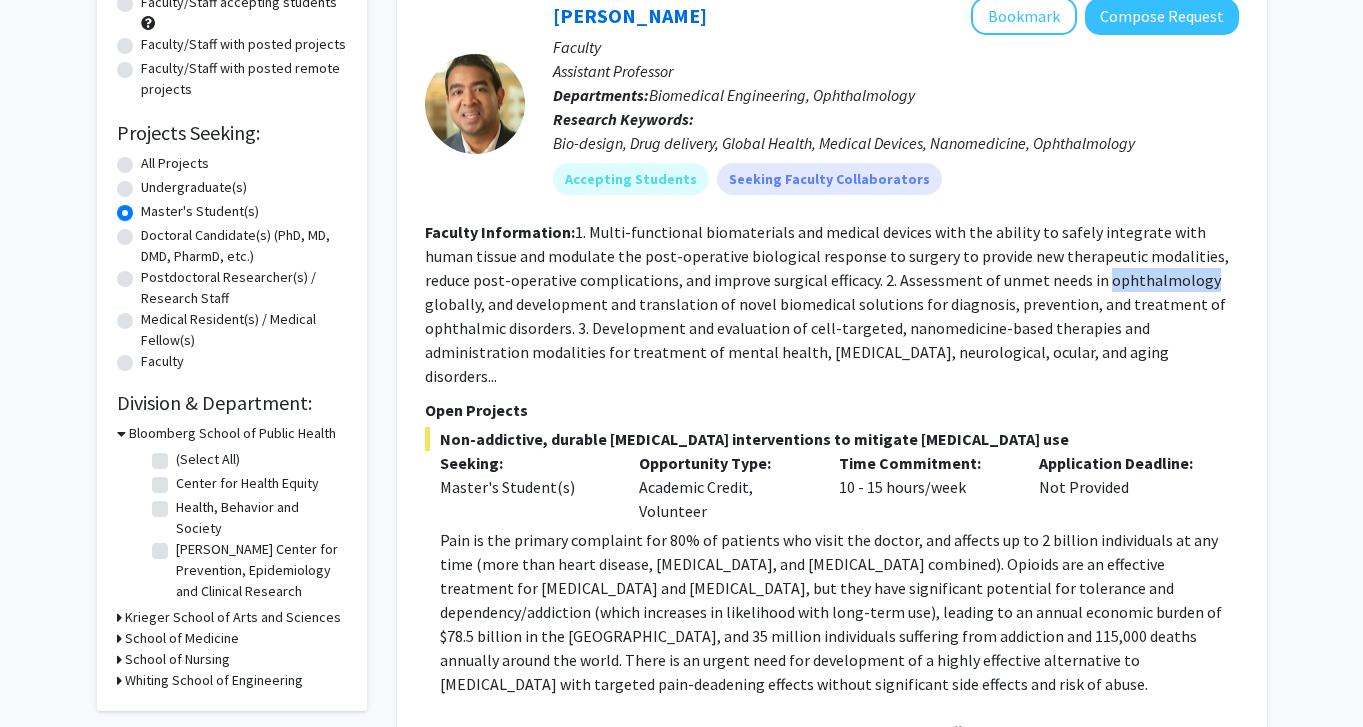 scroll, scrollTop: 0, scrollLeft: 0, axis: both 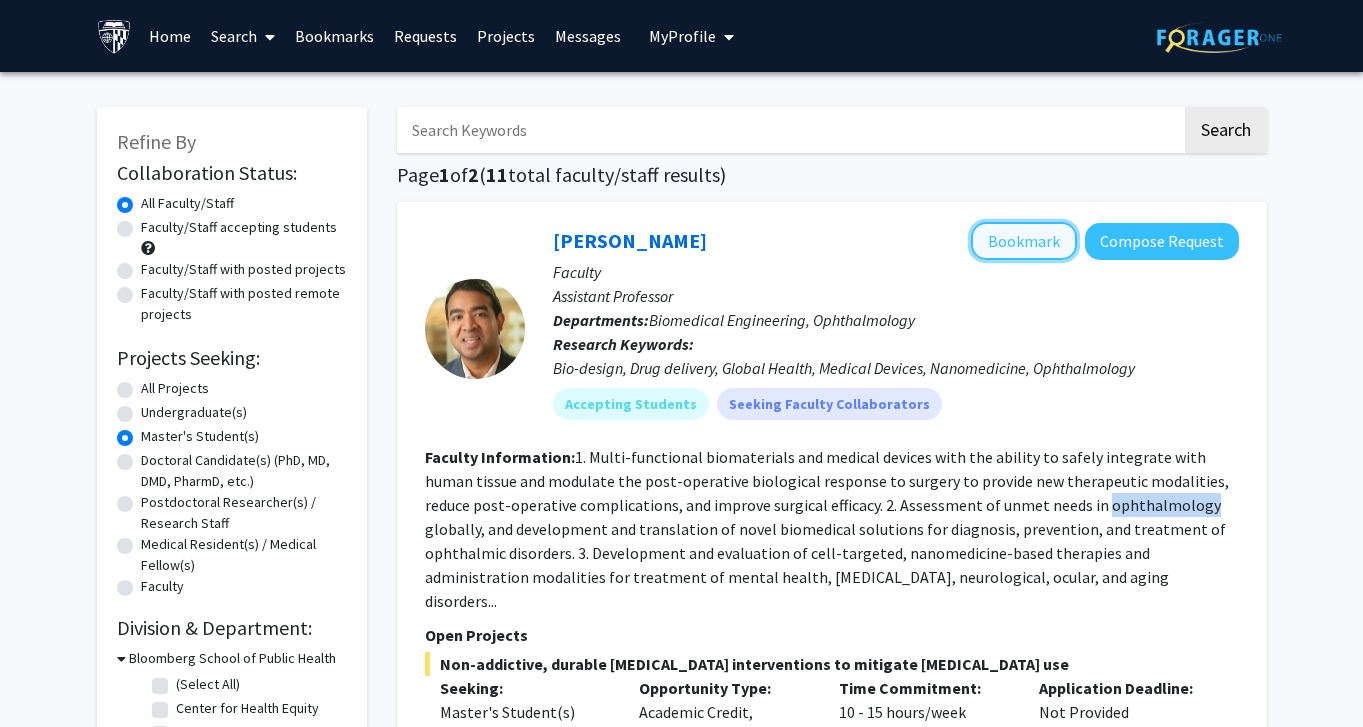 click on "Bookmark" 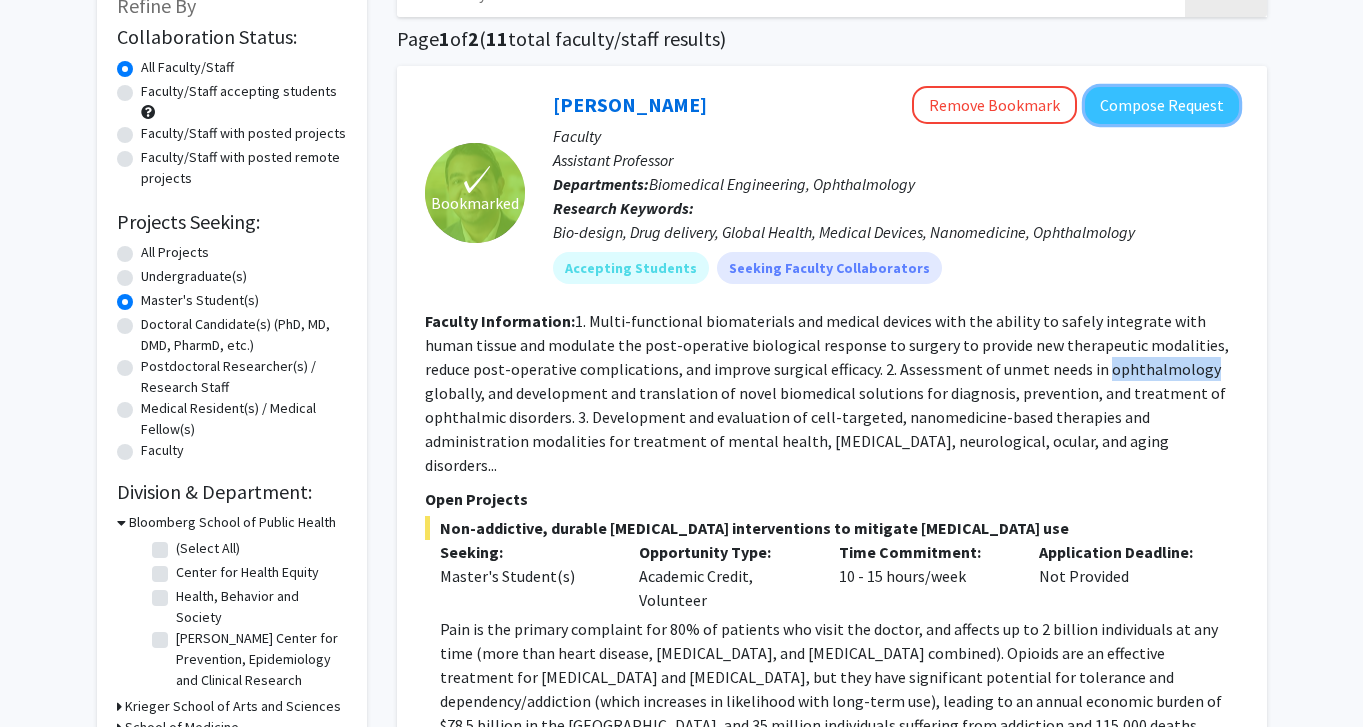 scroll, scrollTop: 0, scrollLeft: 0, axis: both 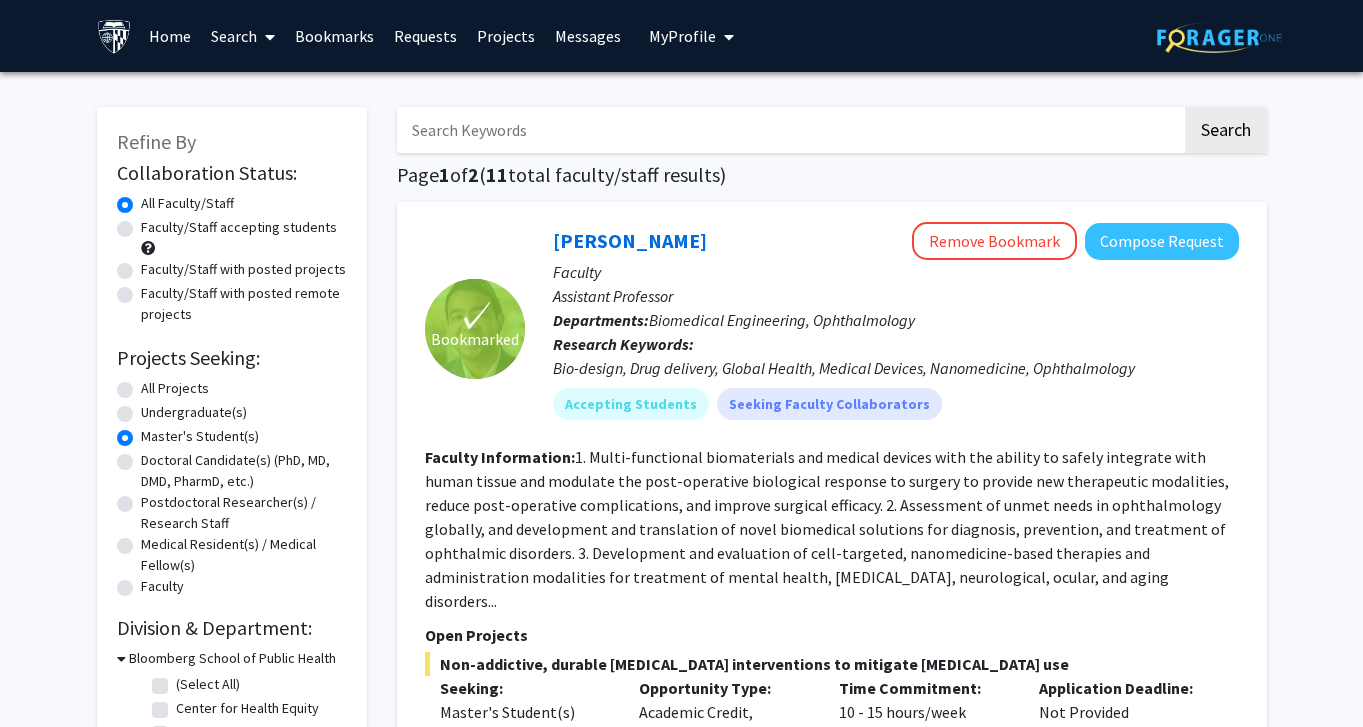 click on "Research Keywords:  Bio-design, Drug delivery, Global Health, Medical Devices, Nanomedicine, Ophthalmology" 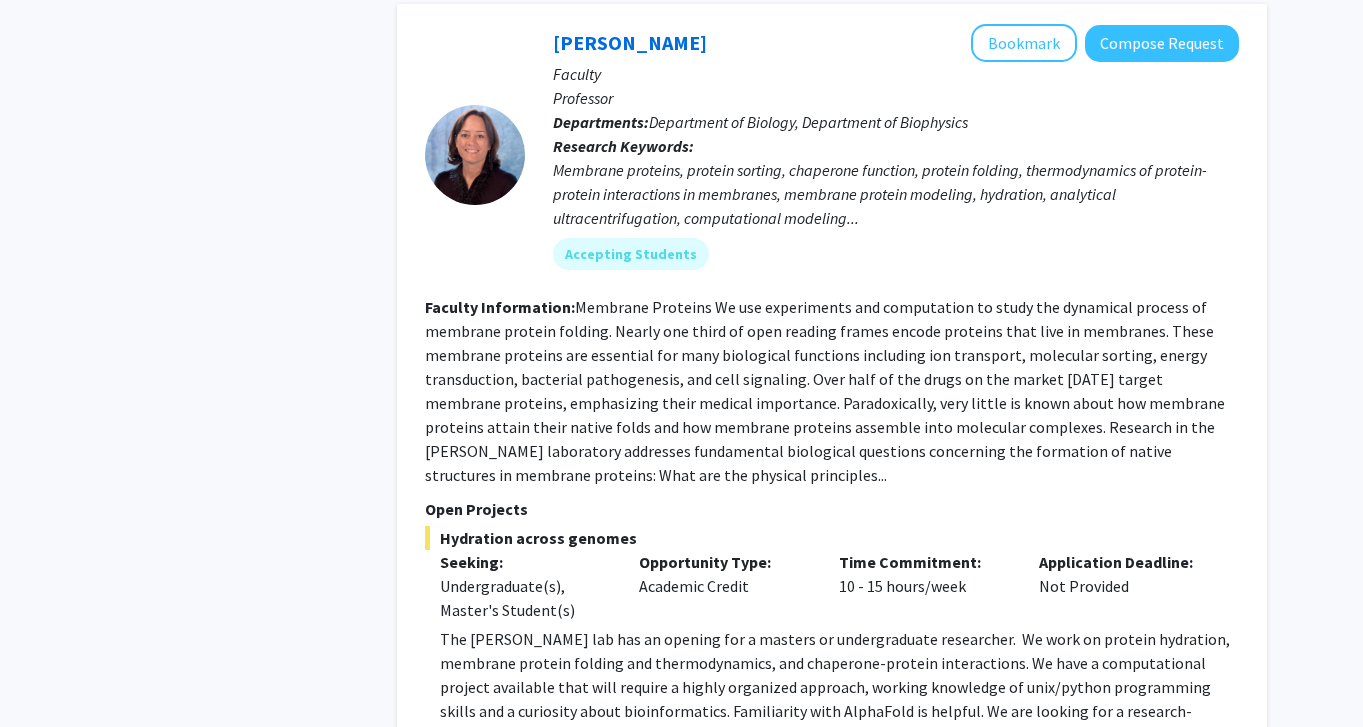 scroll, scrollTop: 2912, scrollLeft: 0, axis: vertical 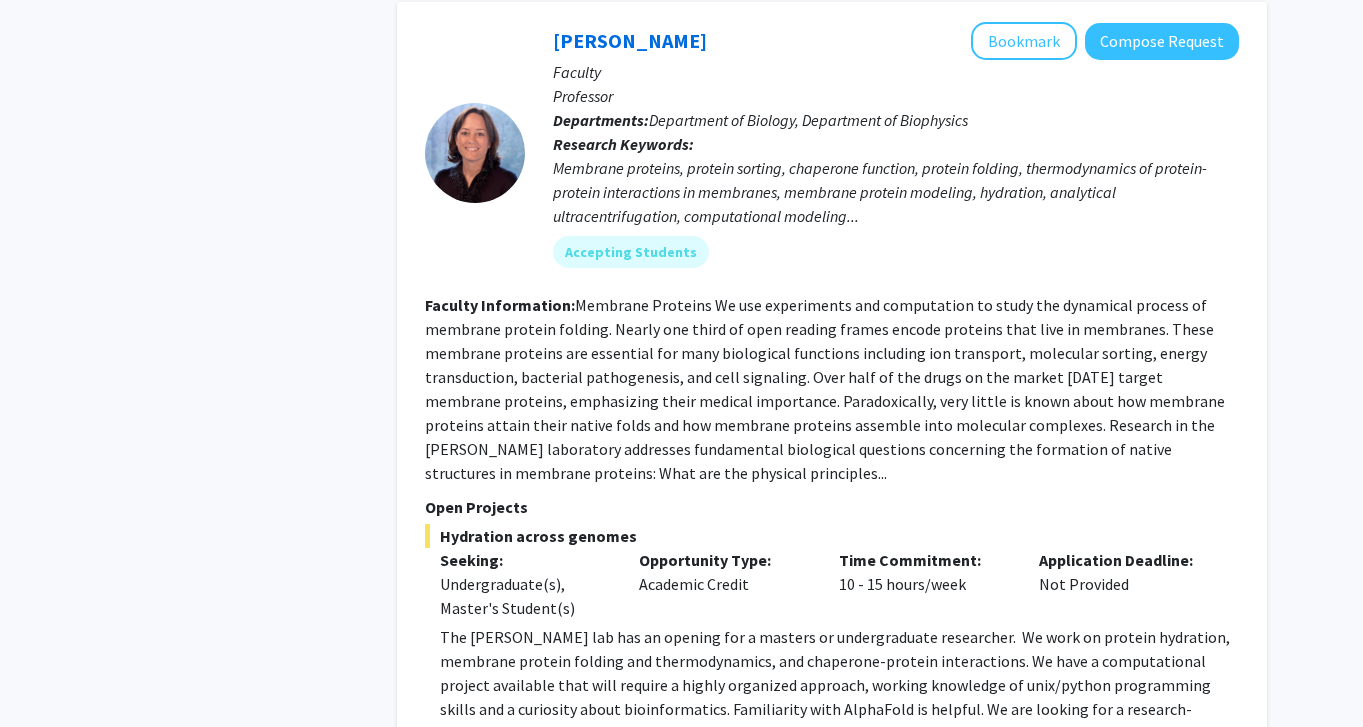 click on "Show more" 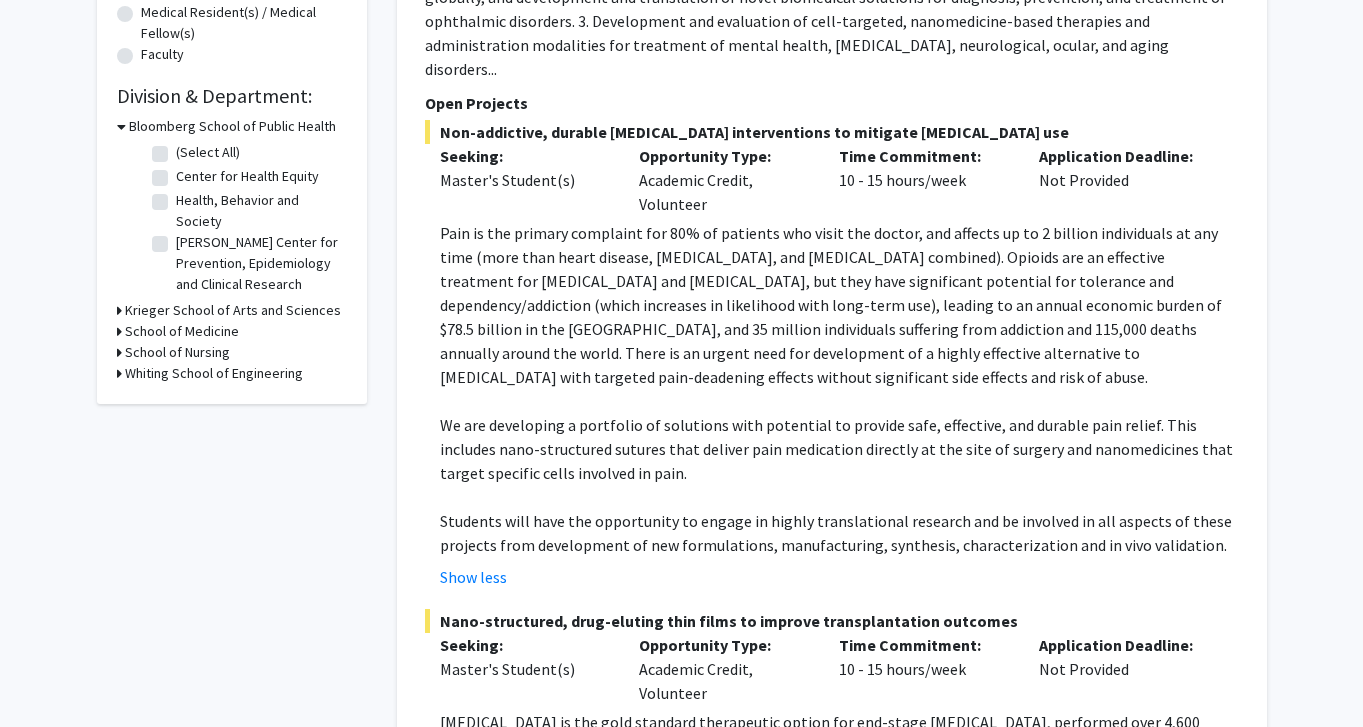 scroll, scrollTop: 548, scrollLeft: 0, axis: vertical 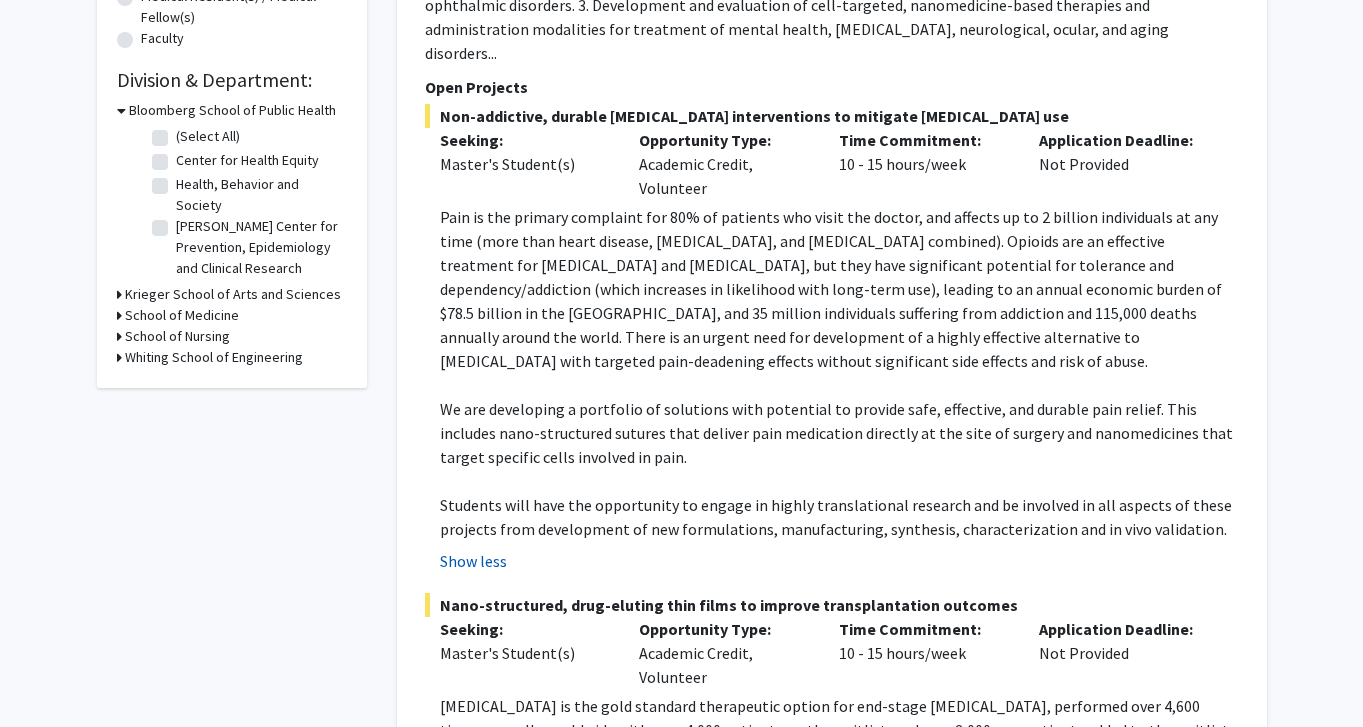 click on "Show less" 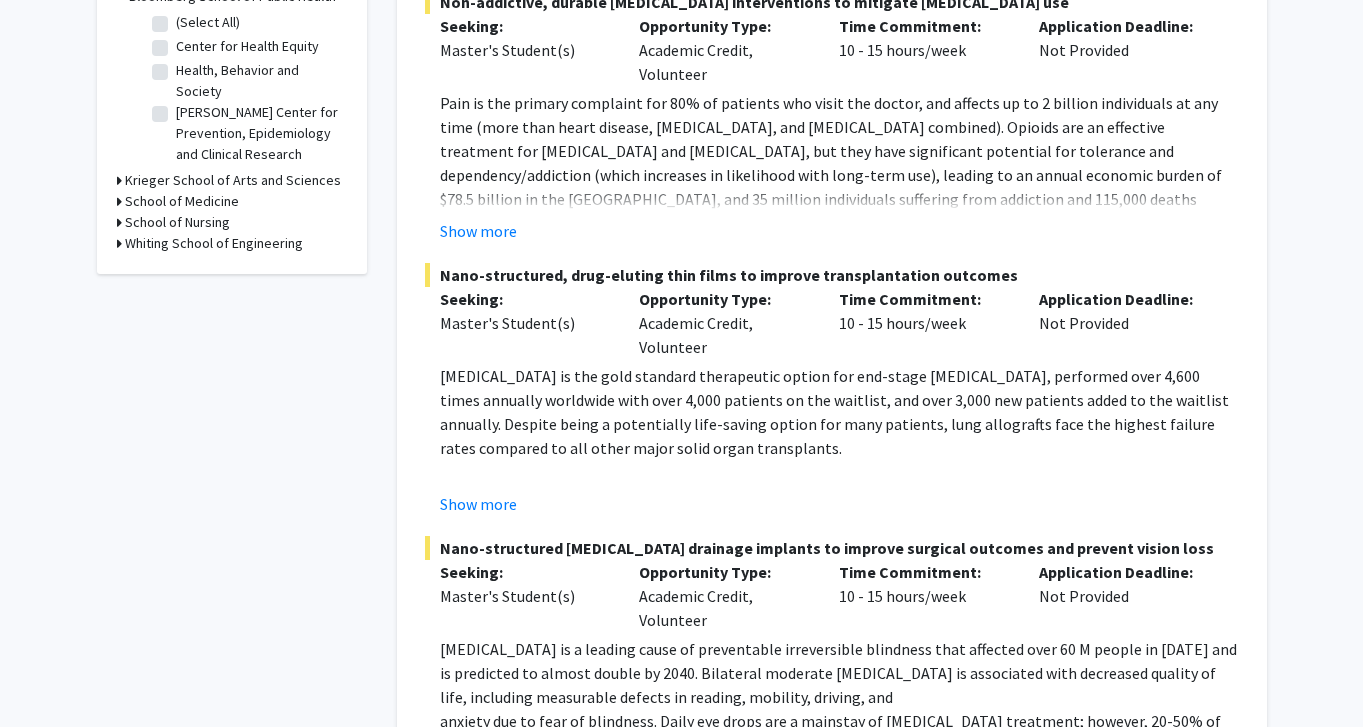 scroll, scrollTop: 537, scrollLeft: 0, axis: vertical 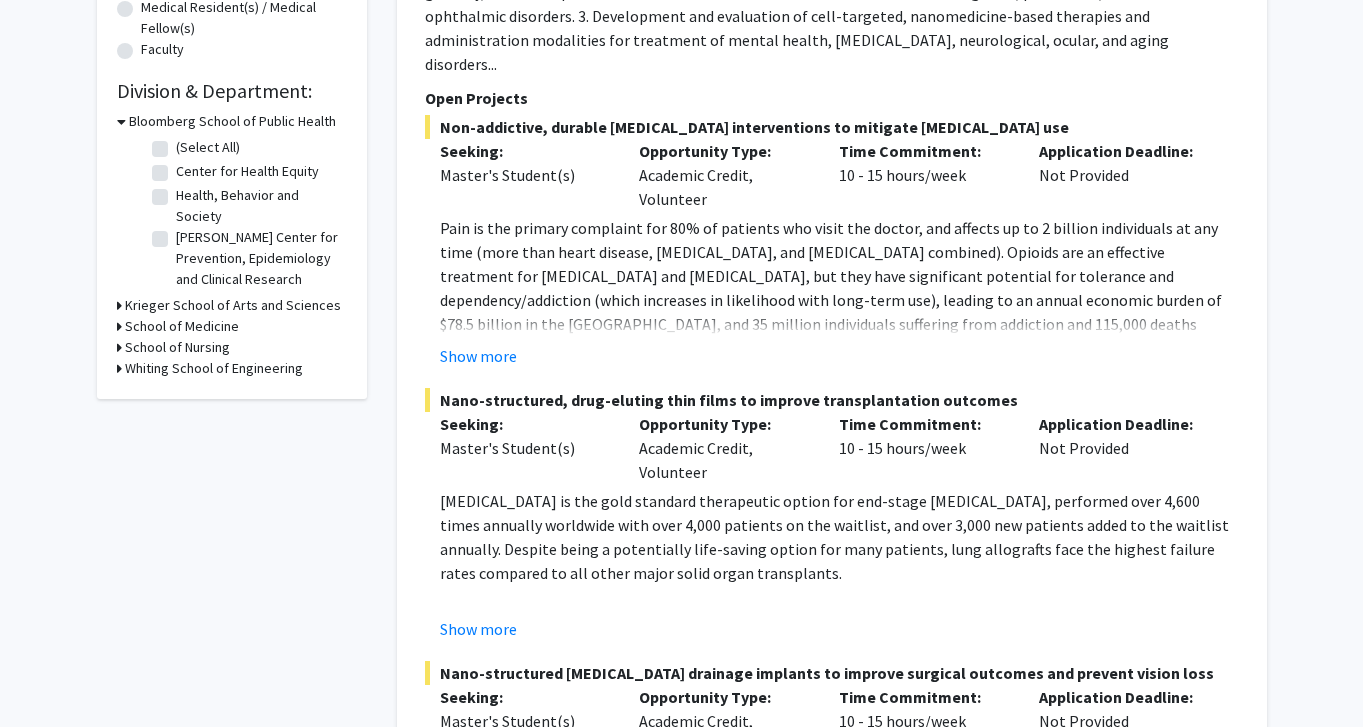 drag, startPoint x: 500, startPoint y: 606, endPoint x: 542, endPoint y: 603, distance: 42.107006 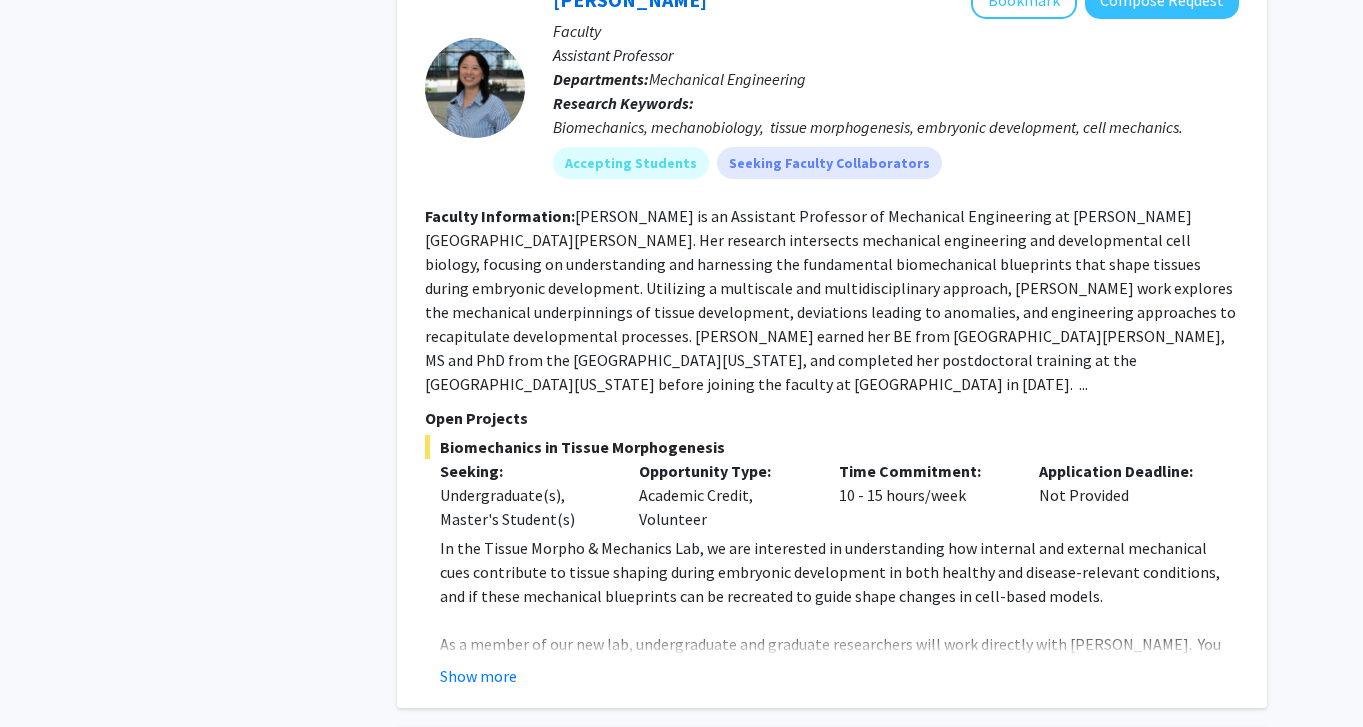 scroll, scrollTop: 6855, scrollLeft: 0, axis: vertical 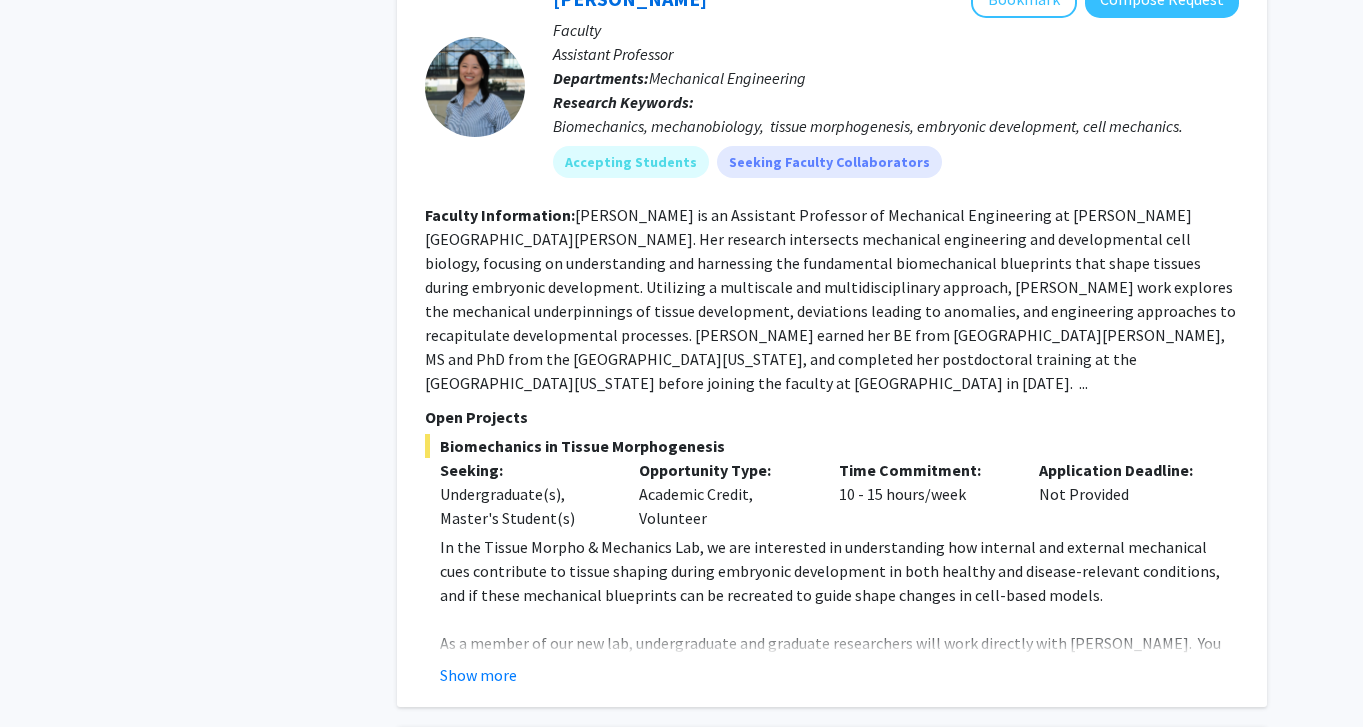 click on "As a member of our new lab, undergraduate and graduate researchers will work directly with [PERSON_NAME].  You will engage in all research phases, from establishing the lab and calibrating equipment to designing experiments, collecting and analyzing data, and communicating findings through scientific writing and presentations. The most outstanding trainees will earn opportunities to present your work at conferences and in scientific publications. This is a great opportunity for students considering further studies or careers in academia." 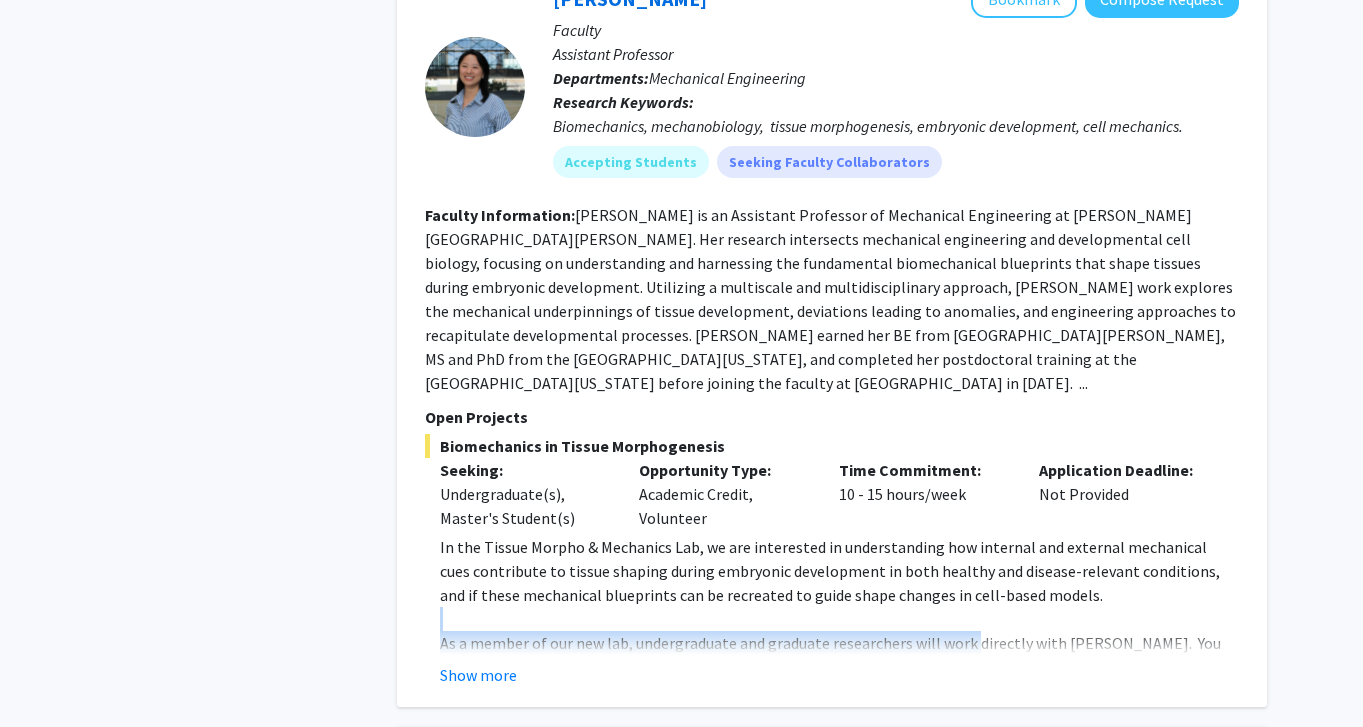 click on "As a member of our new lab, undergraduate and graduate researchers will work directly with [PERSON_NAME].  You will engage in all research phases, from establishing the lab and calibrating equipment to designing experiments, collecting and analyzing data, and communicating findings through scientific writing and presentations. The most outstanding trainees will earn opportunities to present your work at conferences and in scientific publications. This is a great opportunity for students considering further studies or careers in academia." 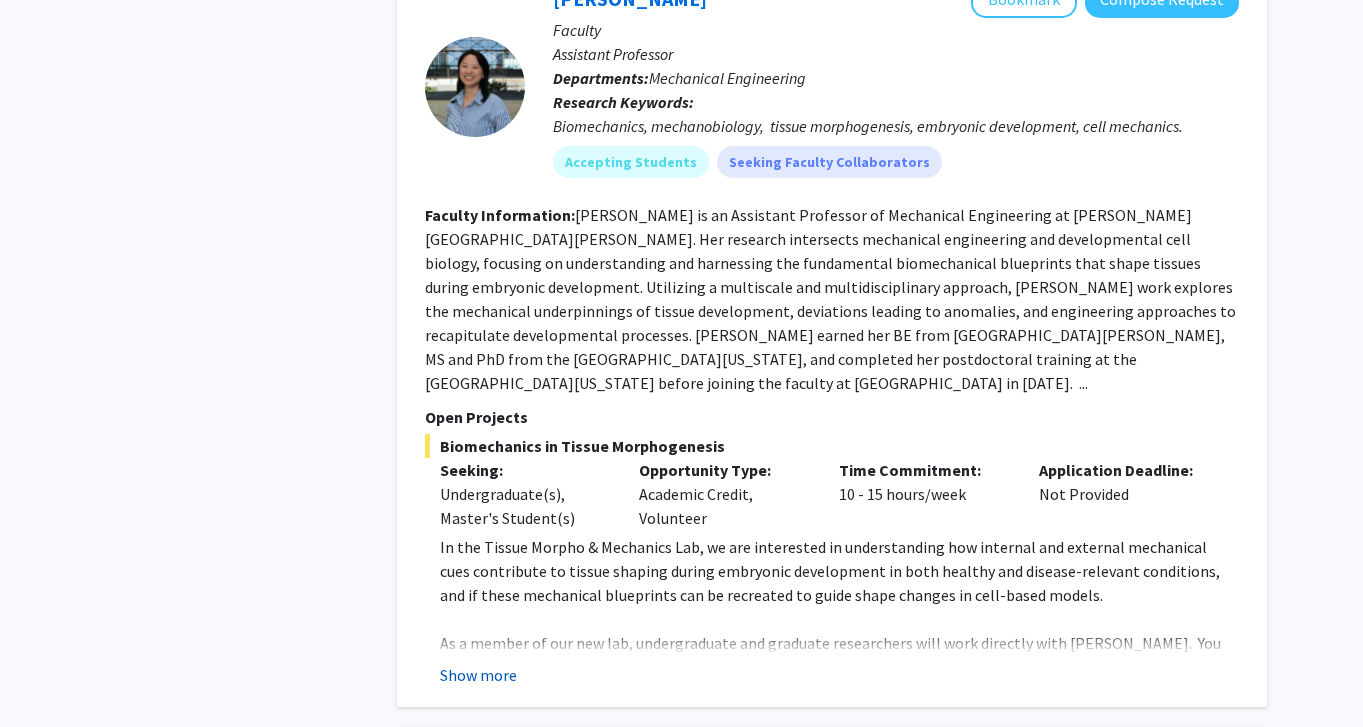 click on "Show more" 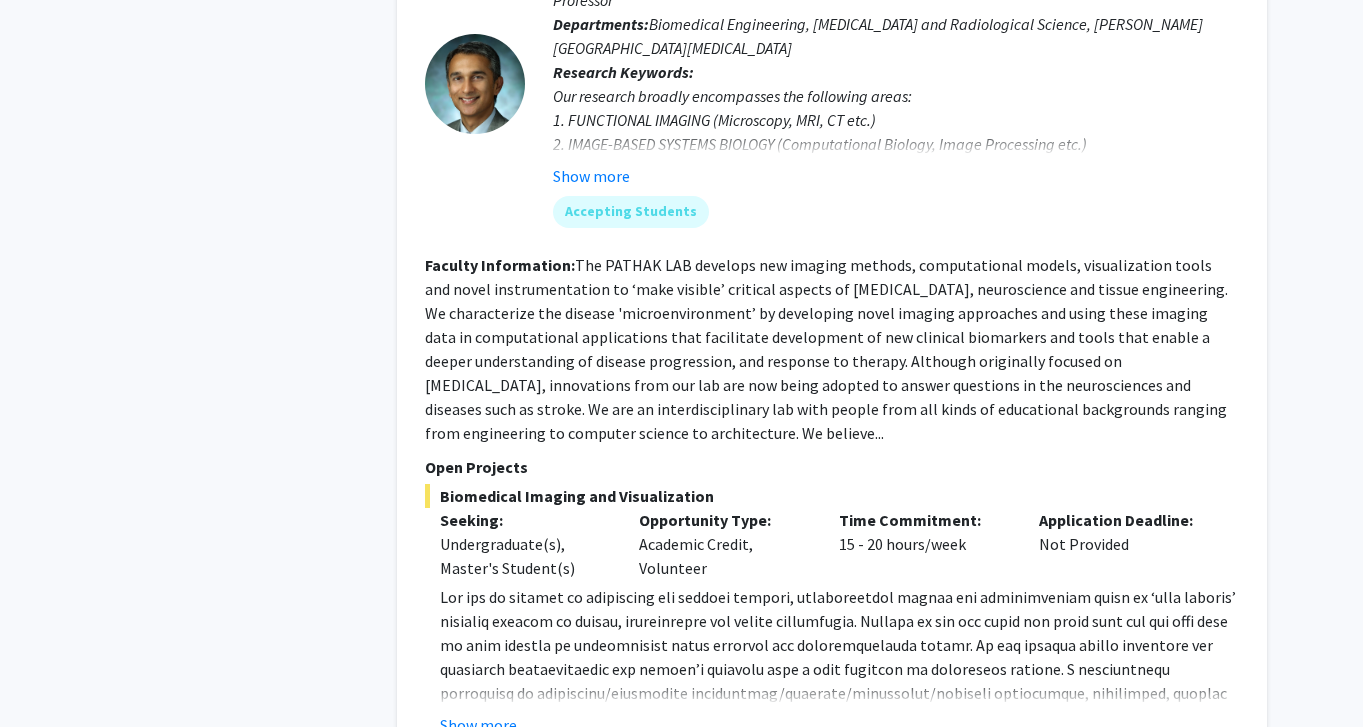 scroll, scrollTop: 9898, scrollLeft: 0, axis: vertical 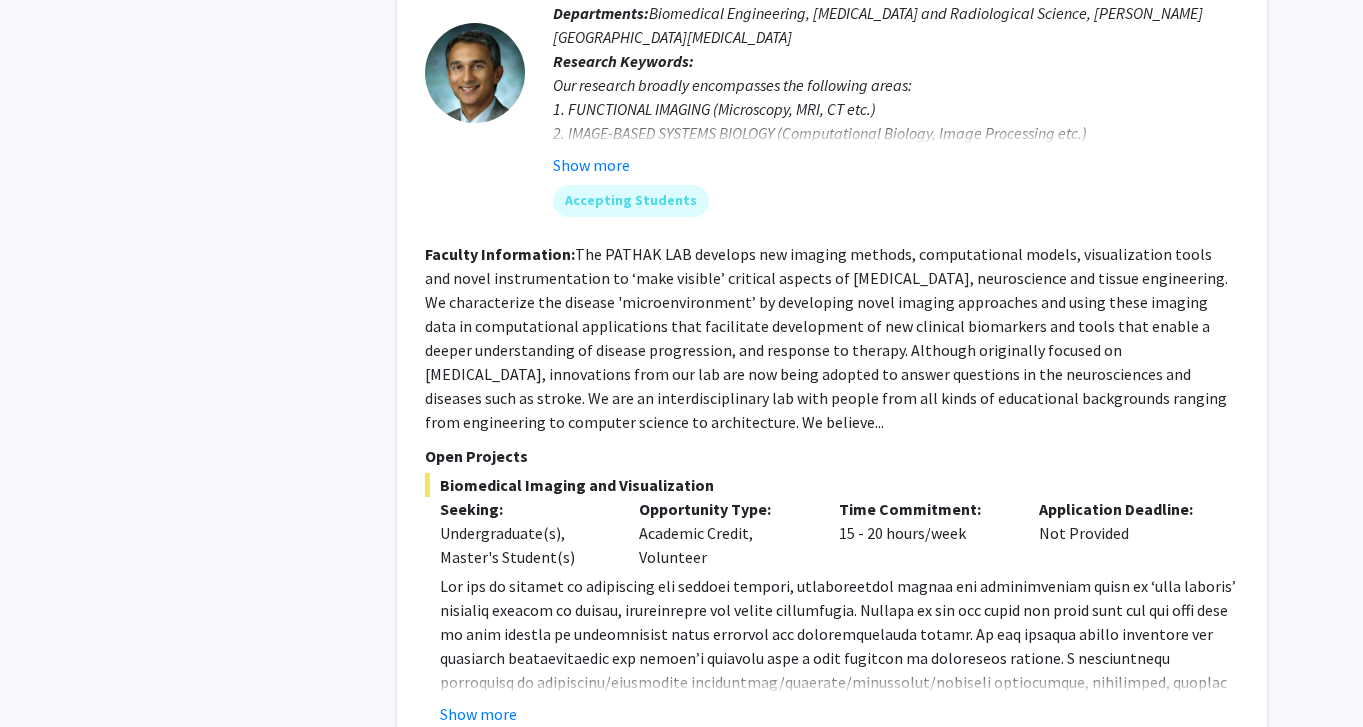 click on "2" 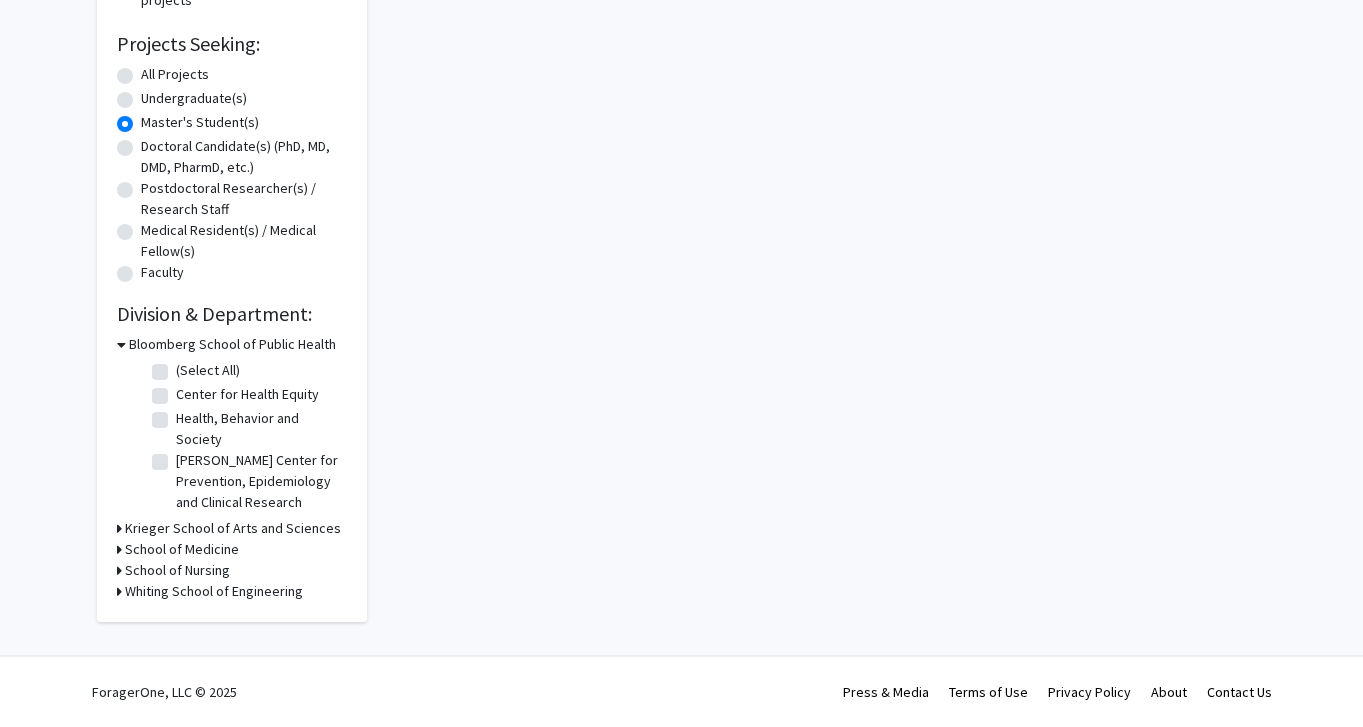 scroll, scrollTop: 0, scrollLeft: 0, axis: both 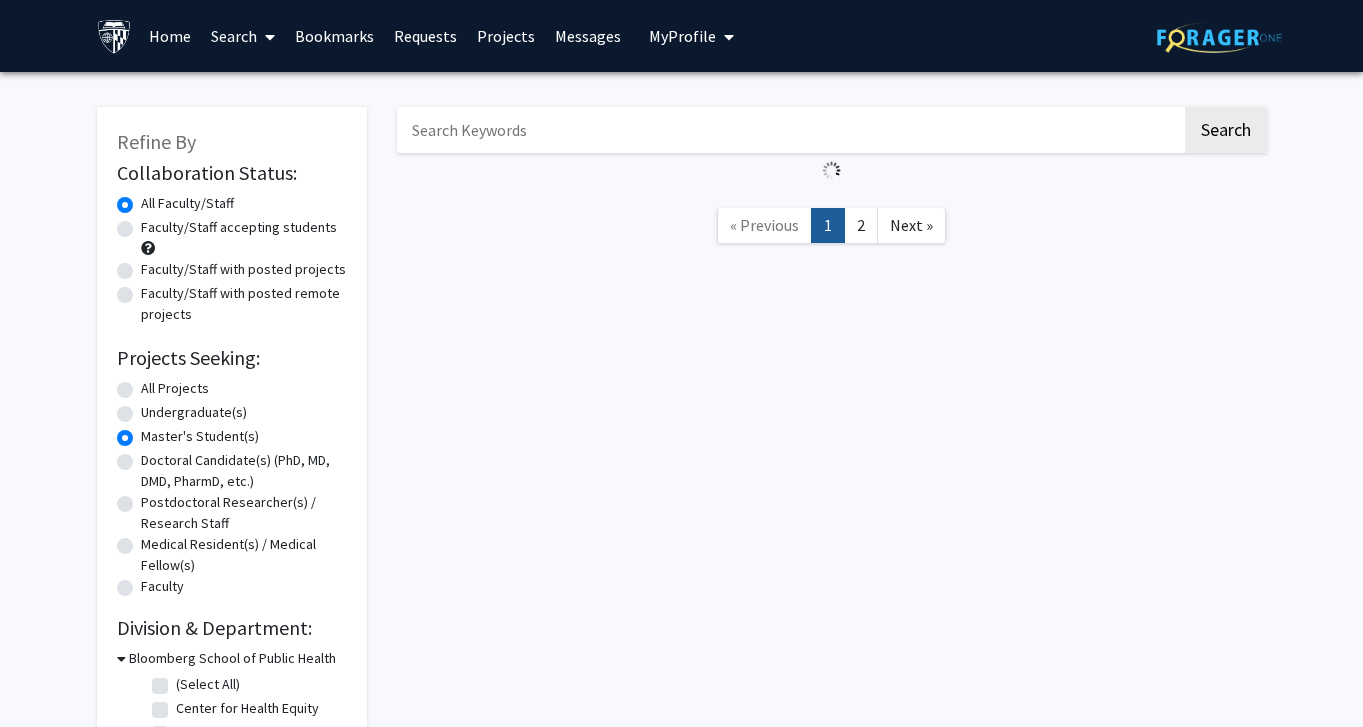 click on "Faculty/Staff accepting students" 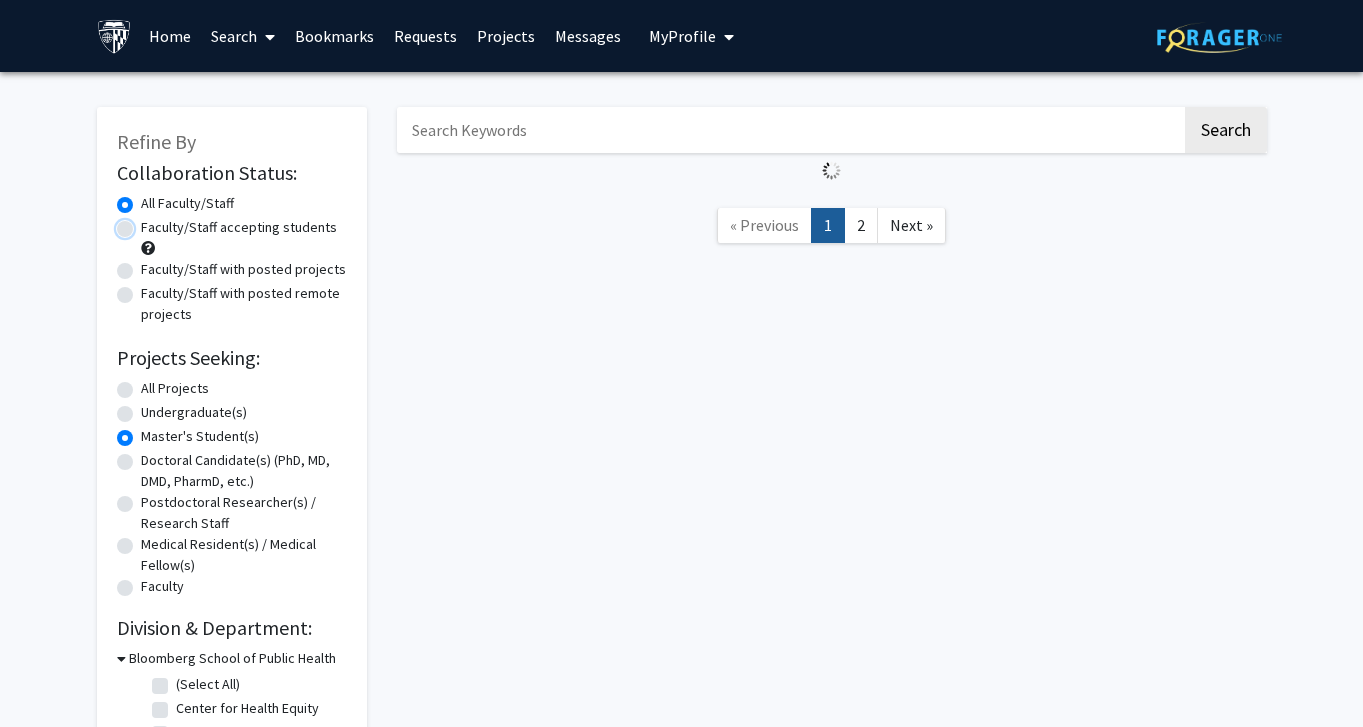 click on "Faculty/Staff accepting students" at bounding box center (147, 223) 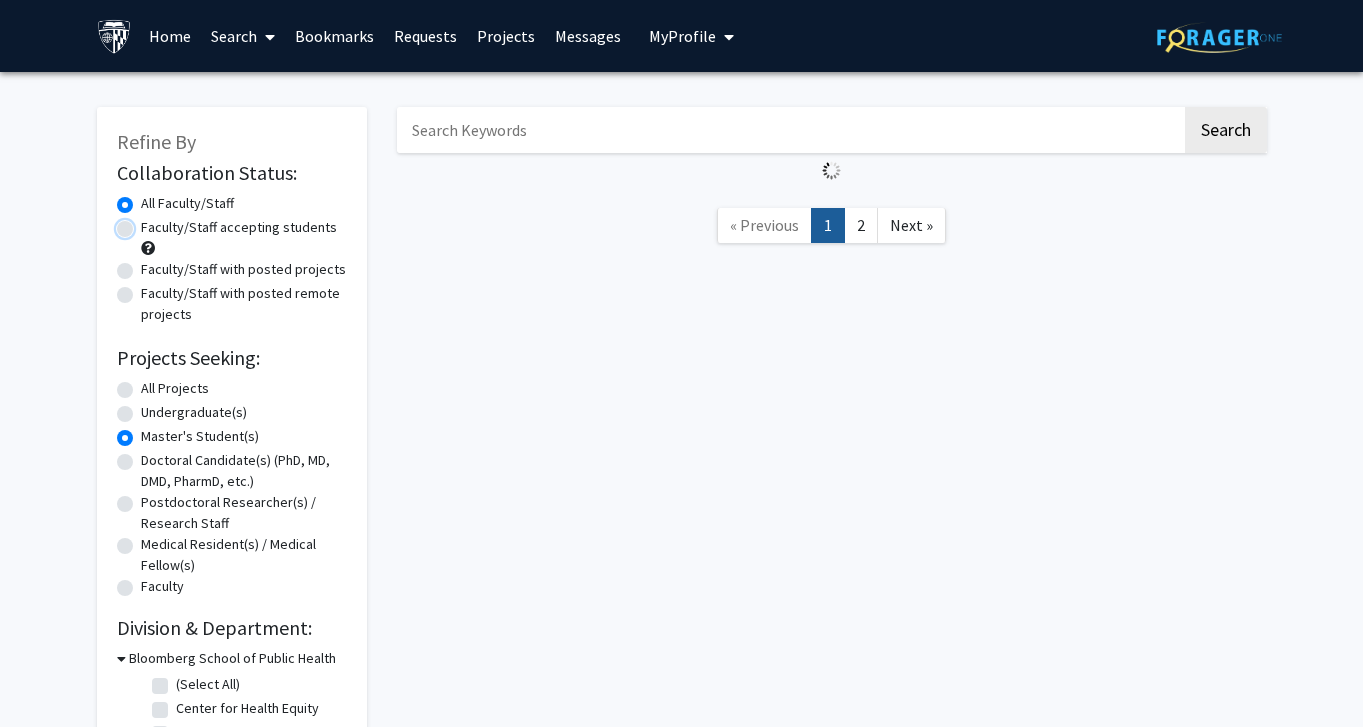 radio on "true" 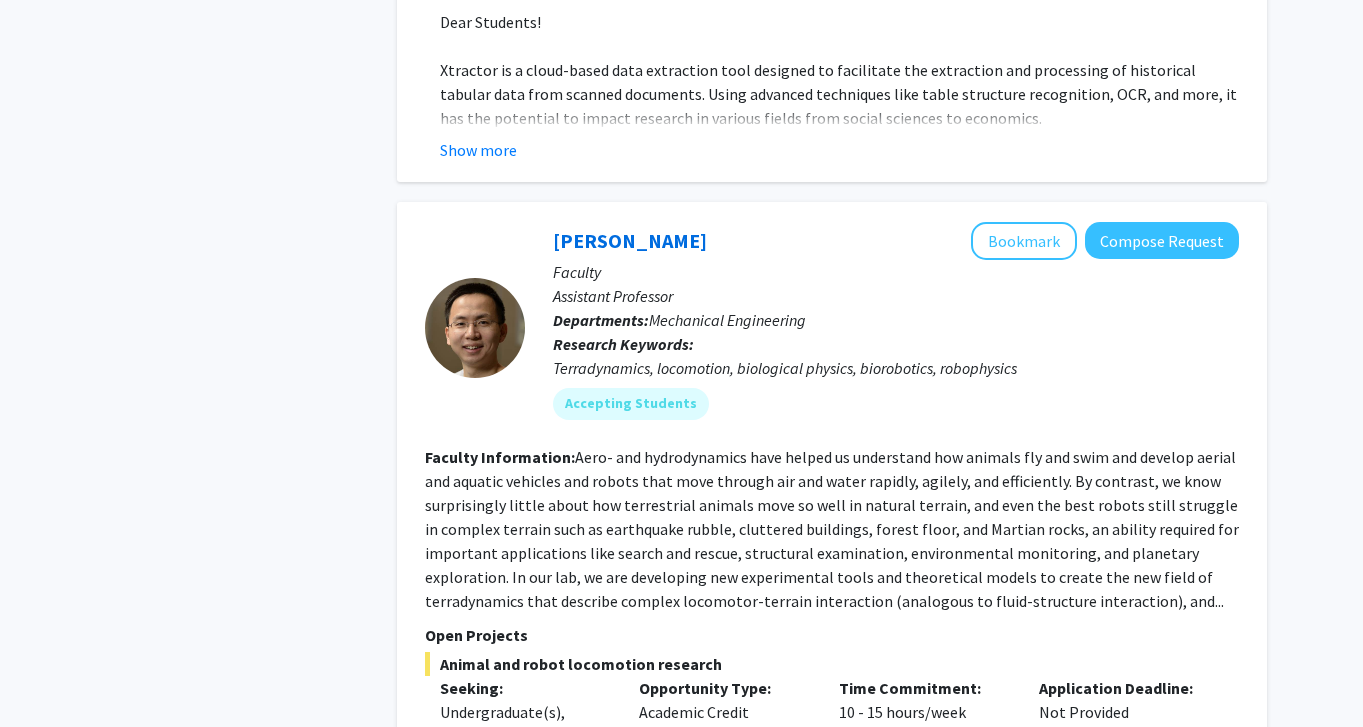 scroll, scrollTop: 8482, scrollLeft: 0, axis: vertical 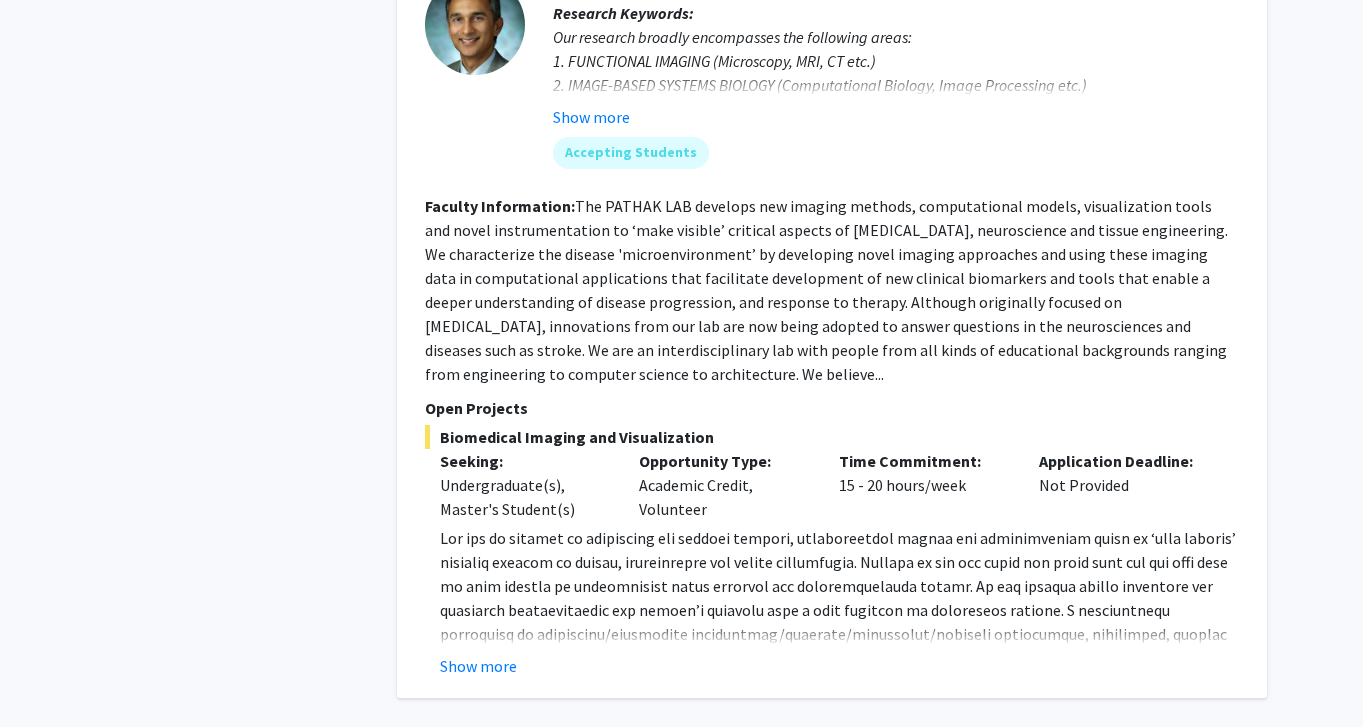 click on "2" 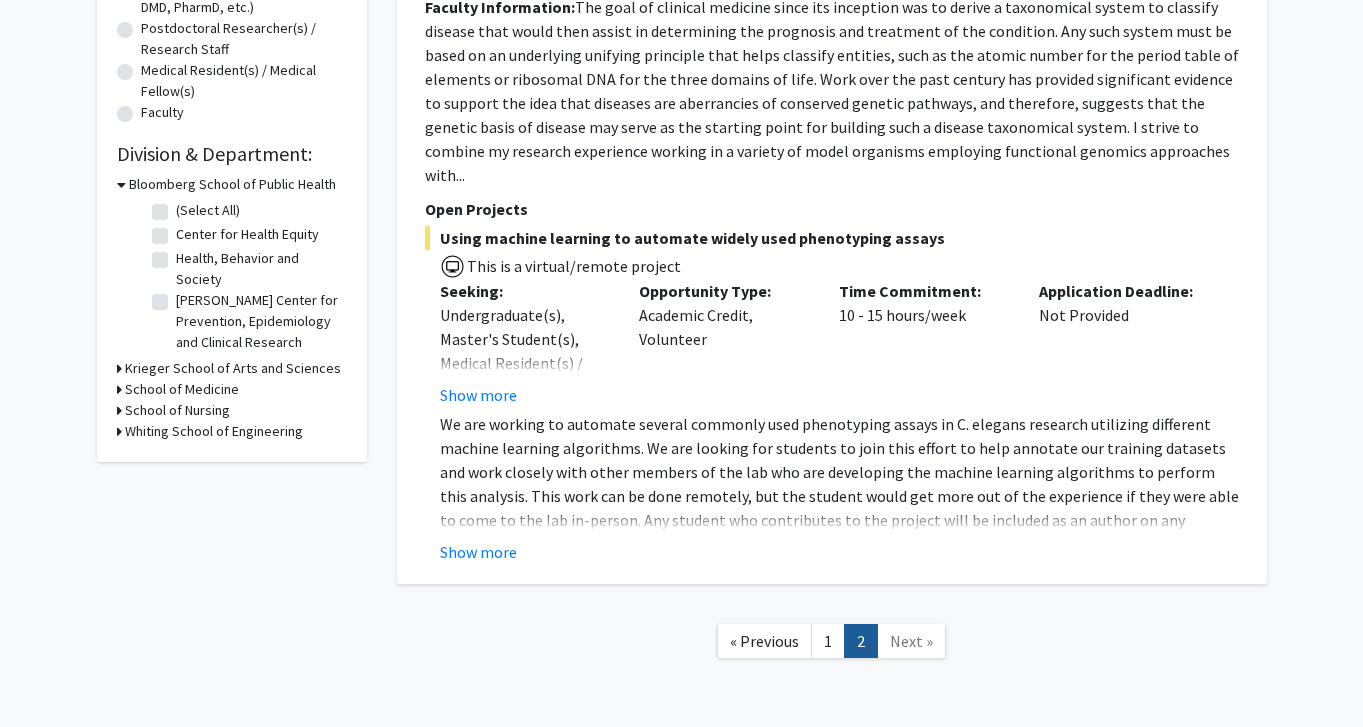 scroll, scrollTop: 528, scrollLeft: 0, axis: vertical 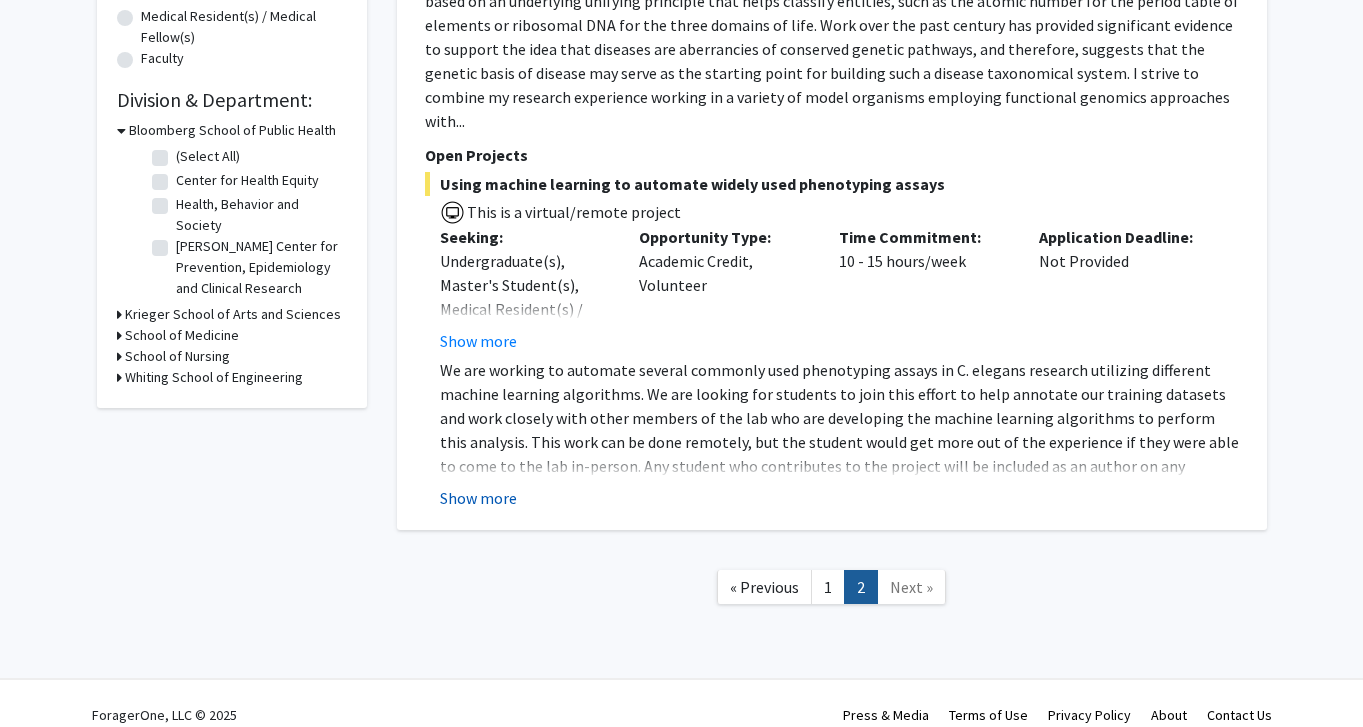click on "Show more" 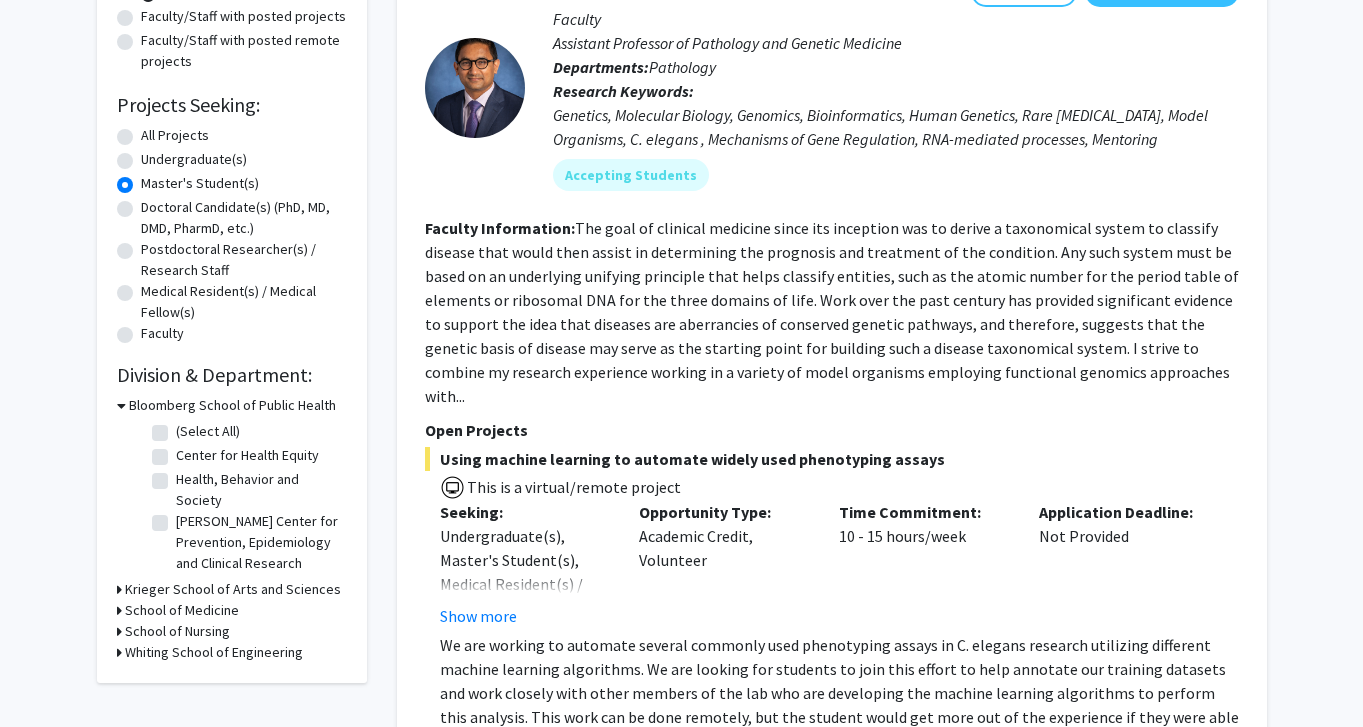 scroll, scrollTop: 196, scrollLeft: 0, axis: vertical 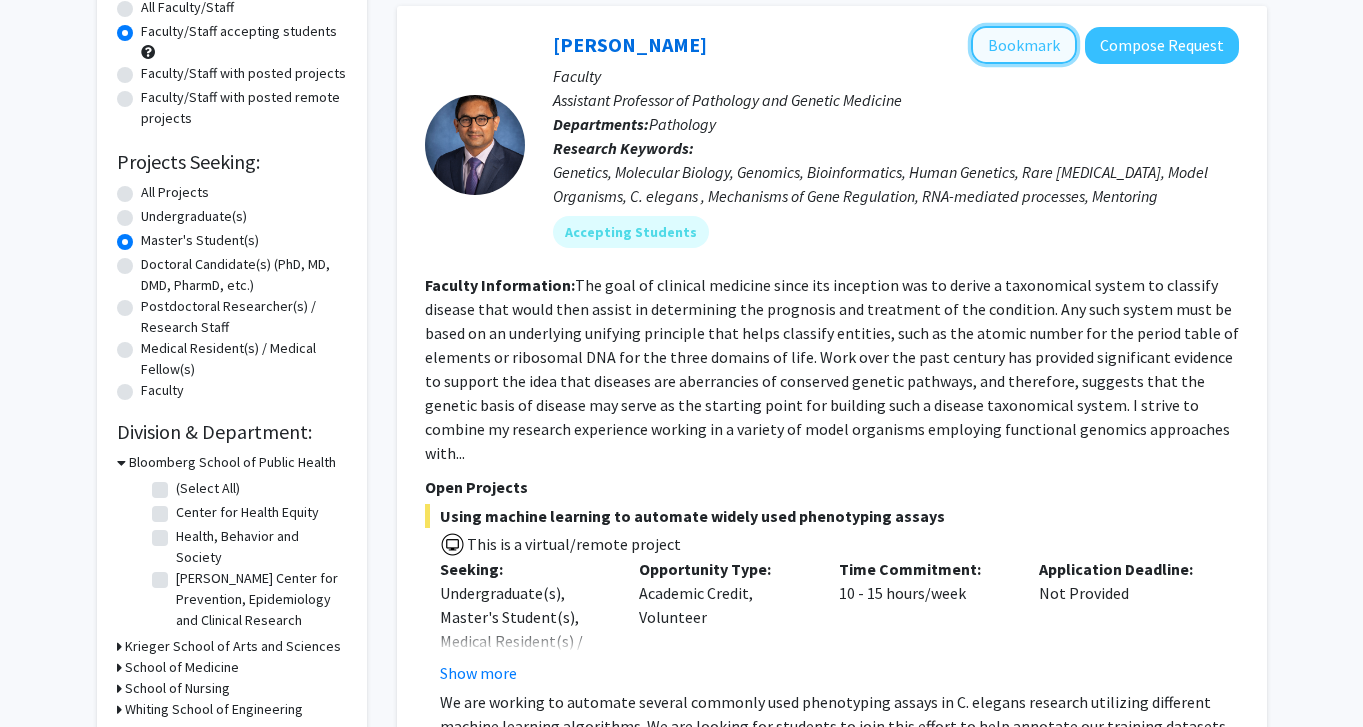 click on "Bookmark" 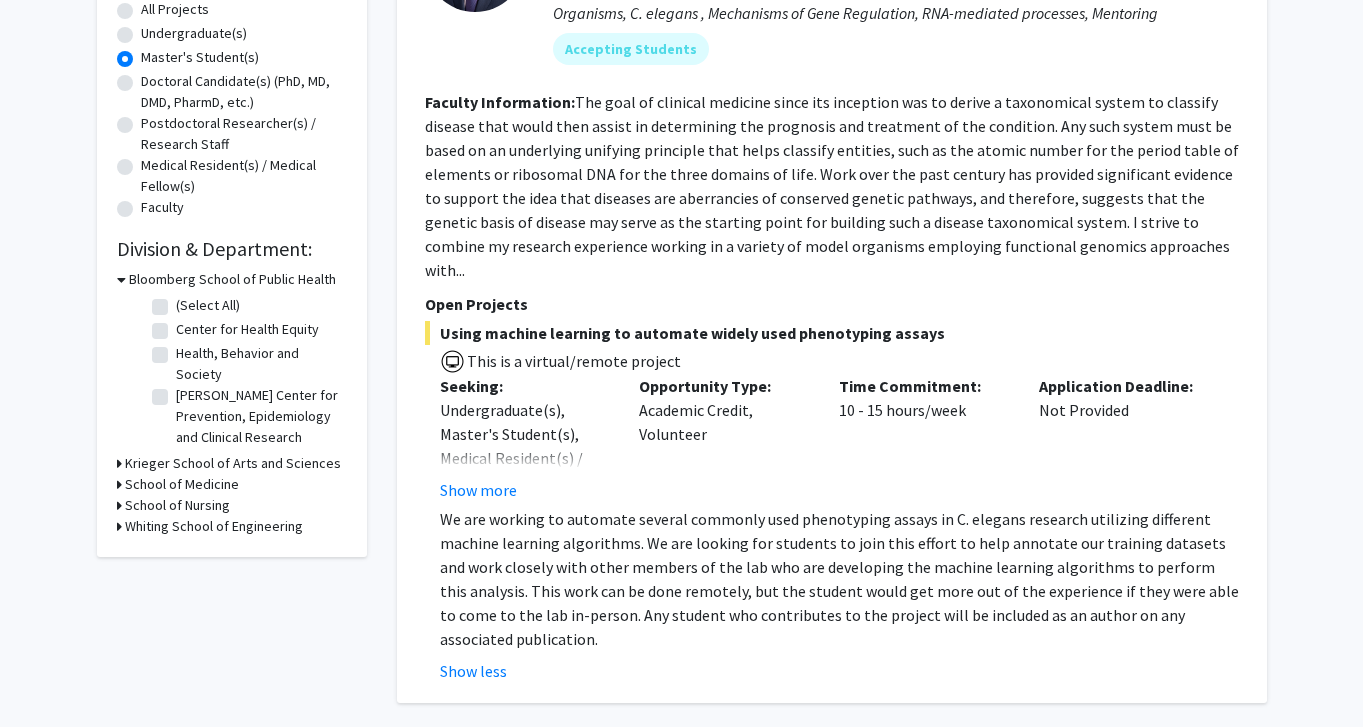 scroll, scrollTop: 398, scrollLeft: 0, axis: vertical 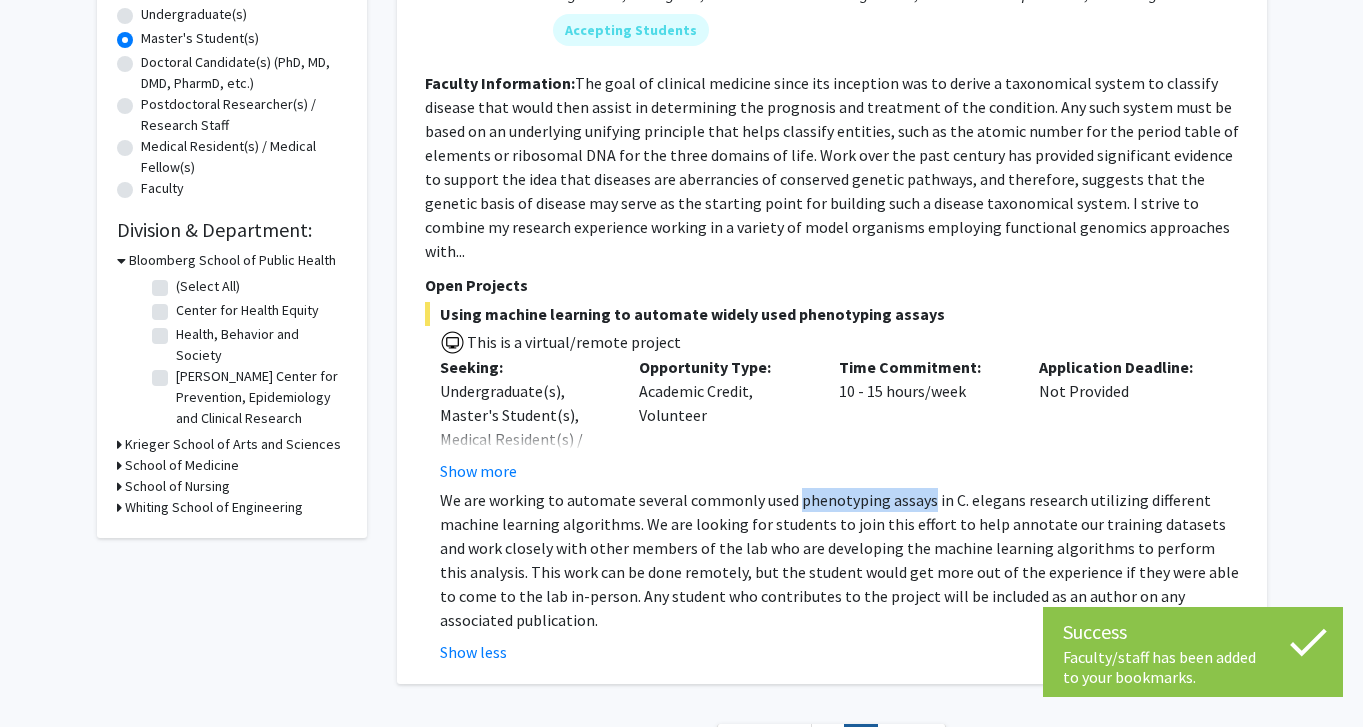 drag, startPoint x: 794, startPoint y: 478, endPoint x: 922, endPoint y: 476, distance: 128.01562 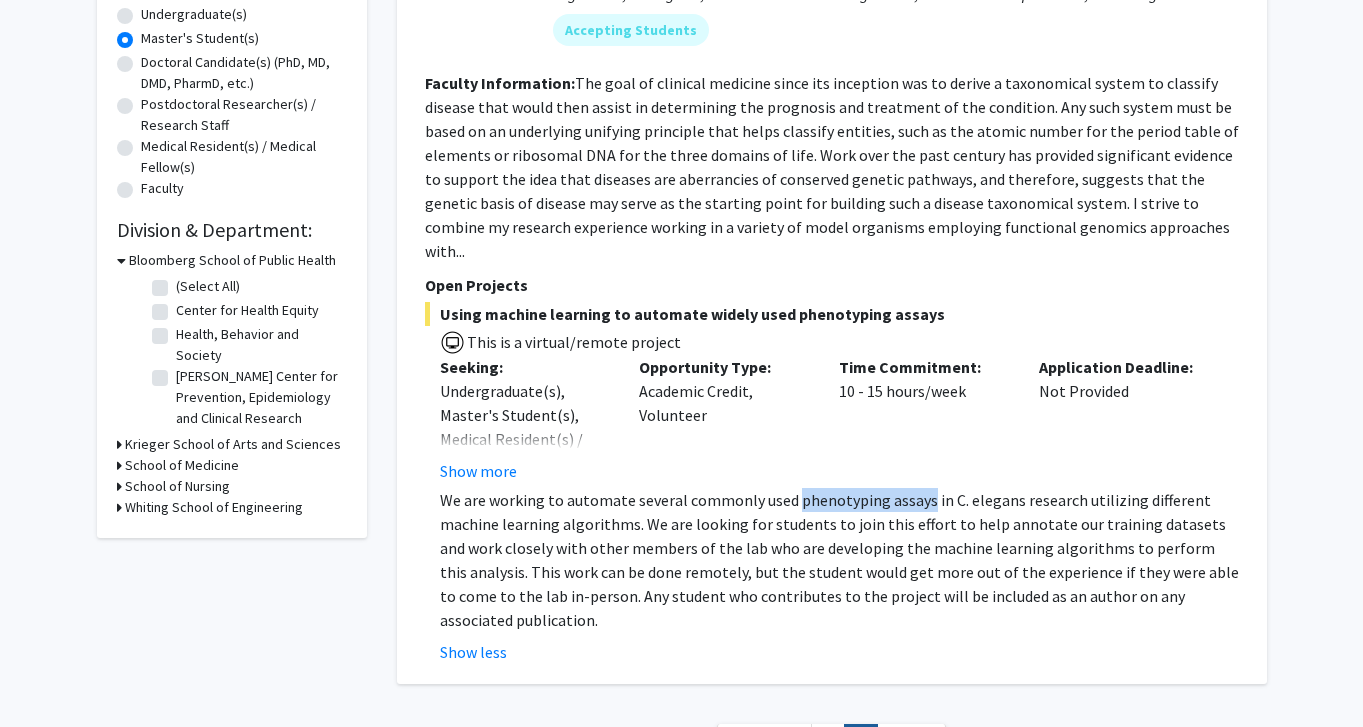 copy on "phenotyping assays" 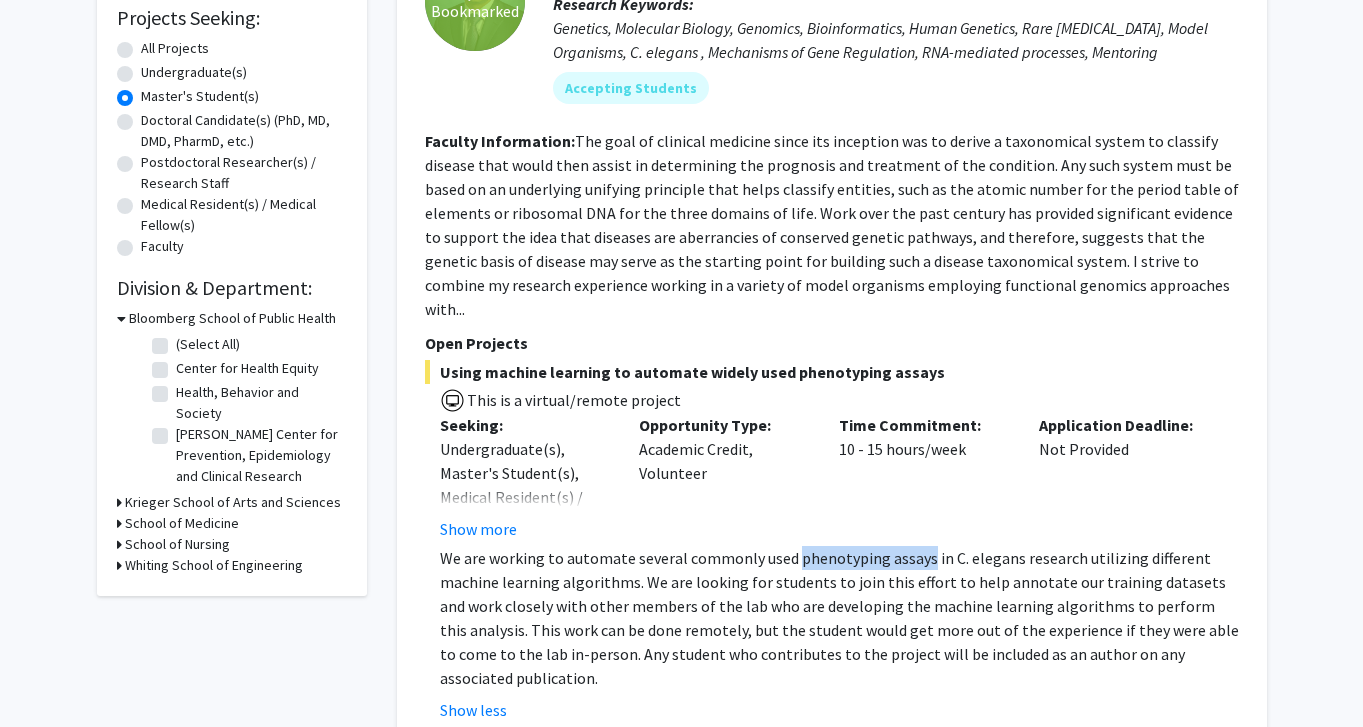 scroll, scrollTop: 552, scrollLeft: 0, axis: vertical 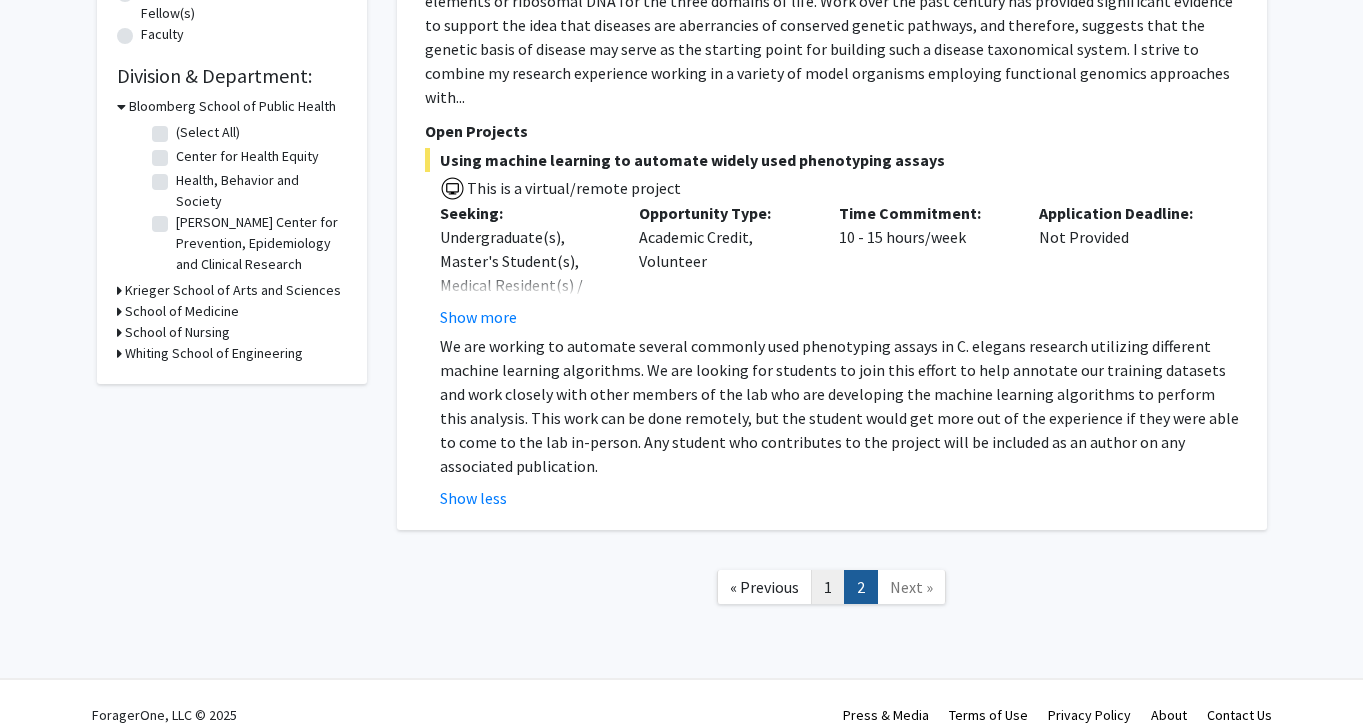 click on "1" 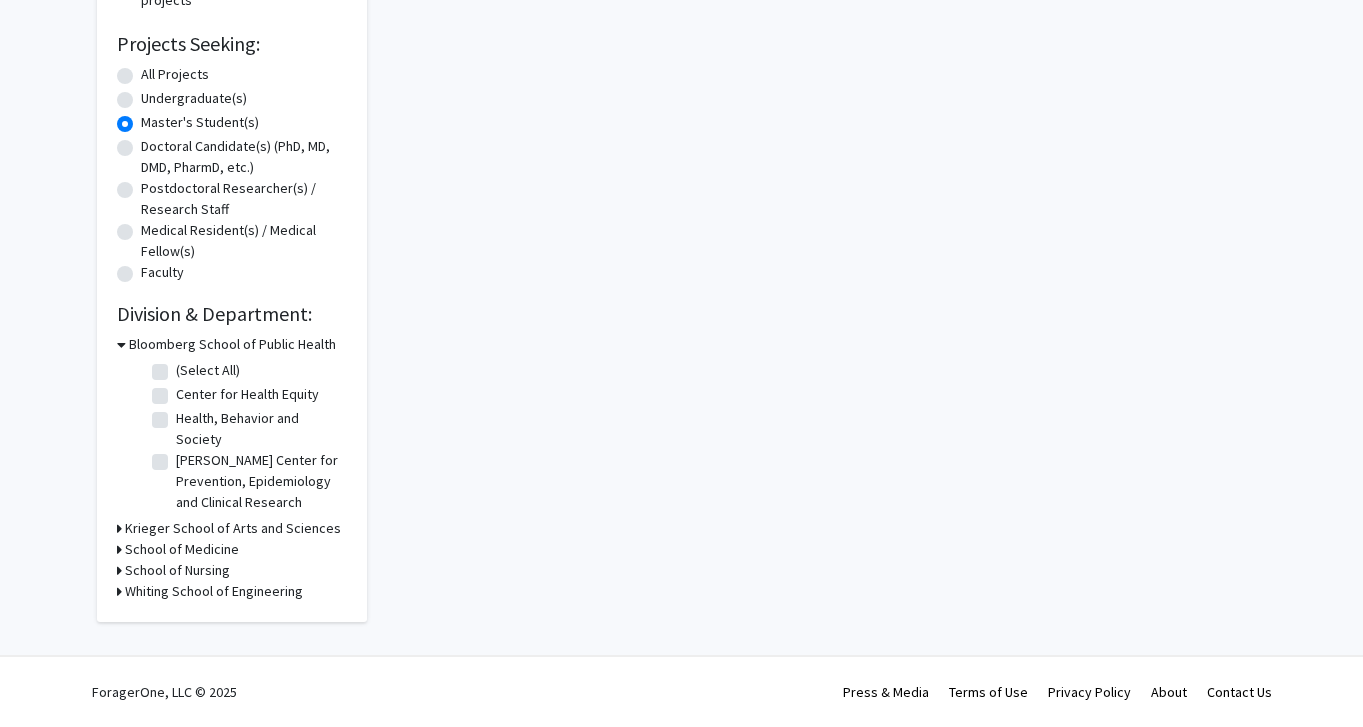 scroll, scrollTop: 0, scrollLeft: 0, axis: both 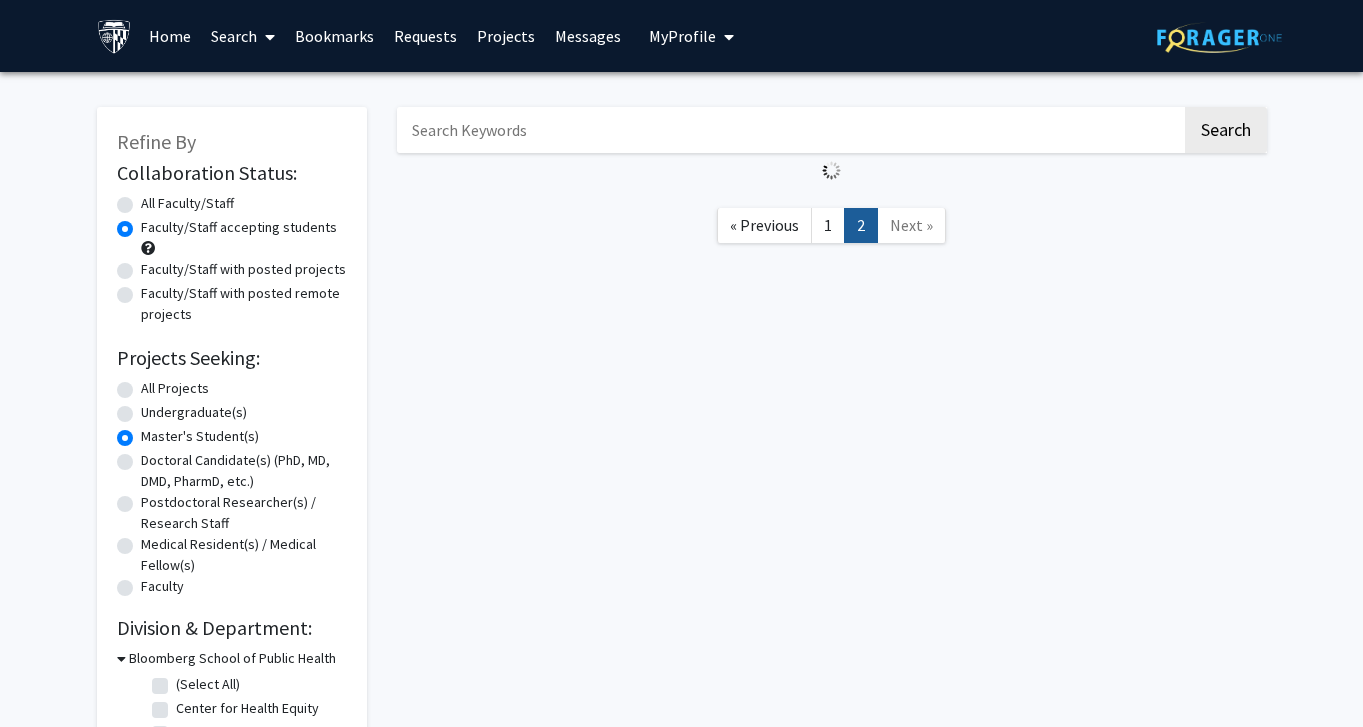 drag, startPoint x: 825, startPoint y: 194, endPoint x: 819, endPoint y: 267, distance: 73.24616 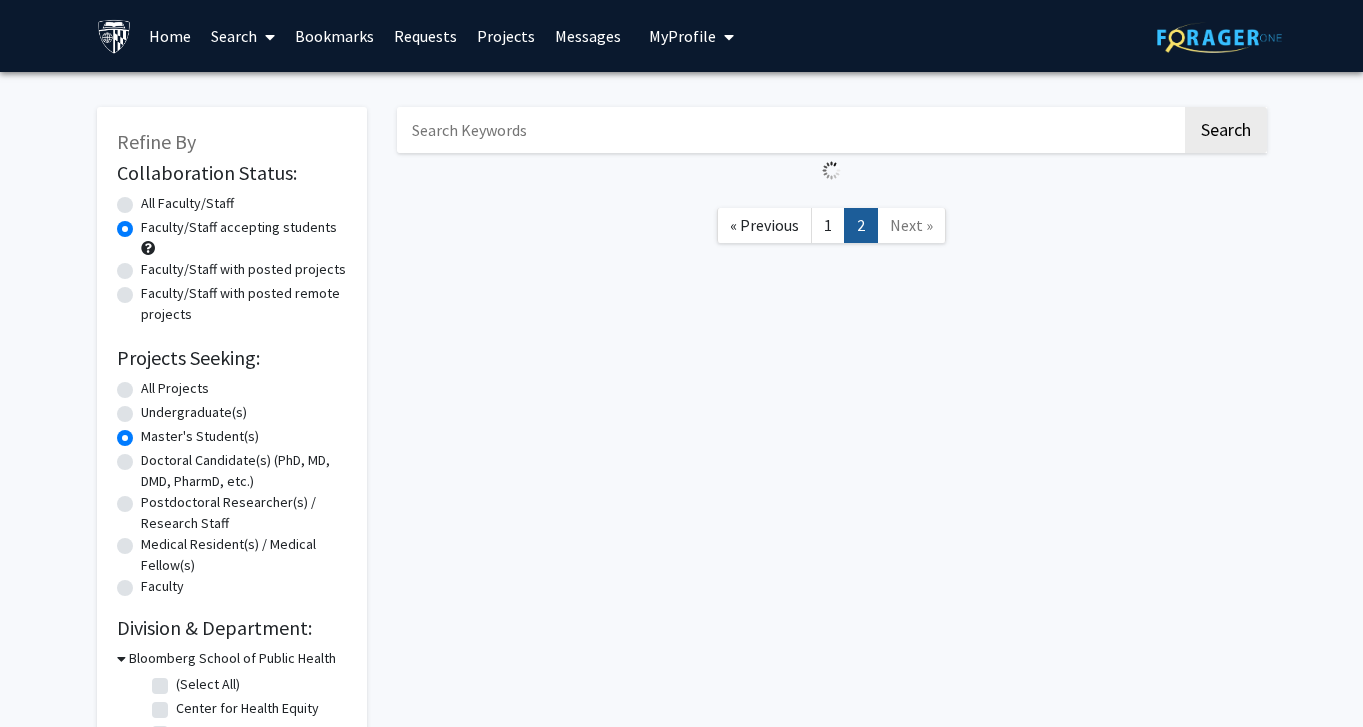 click on "1" 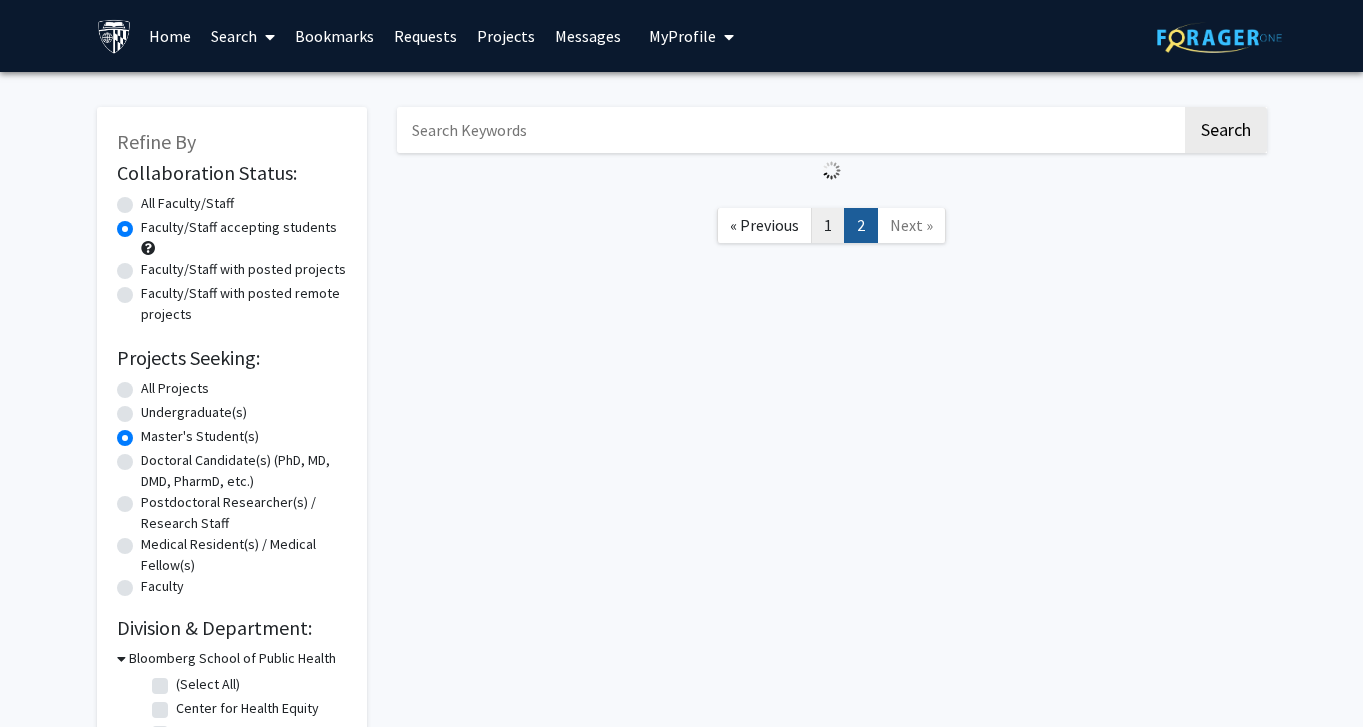 click on "1" 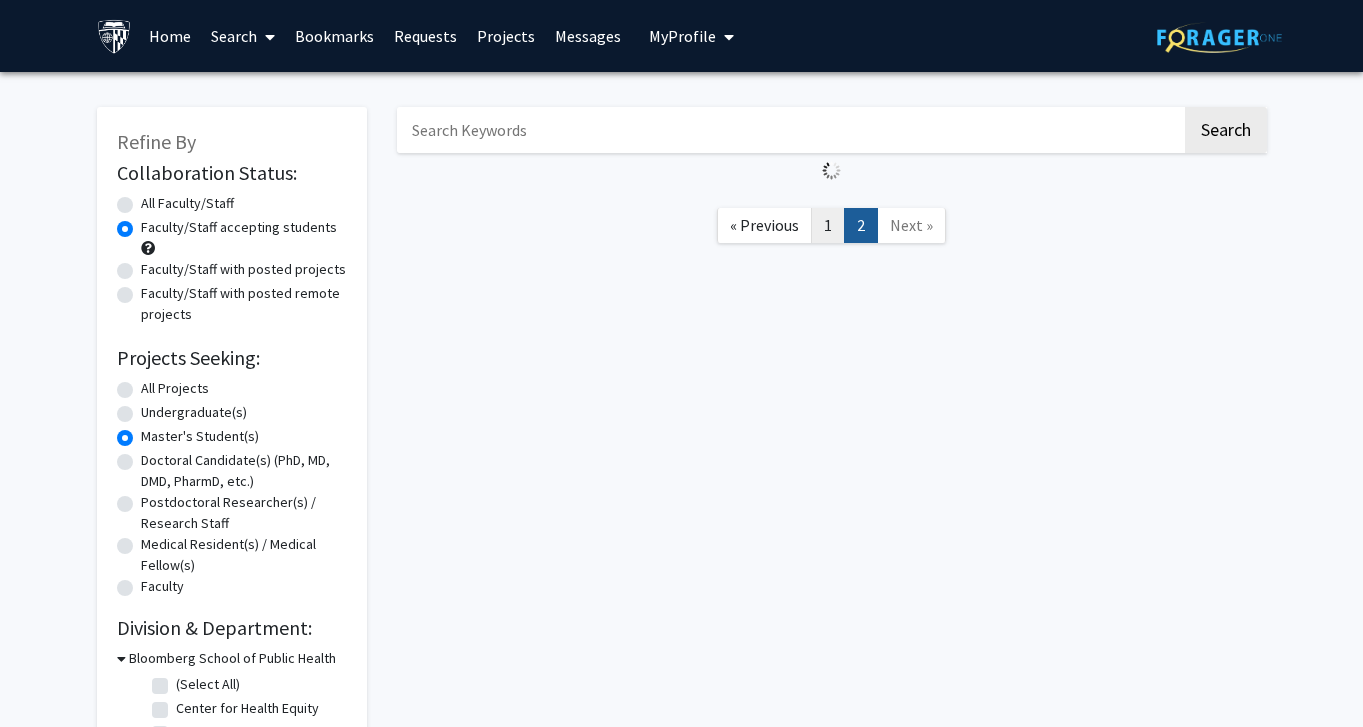 click on "1" 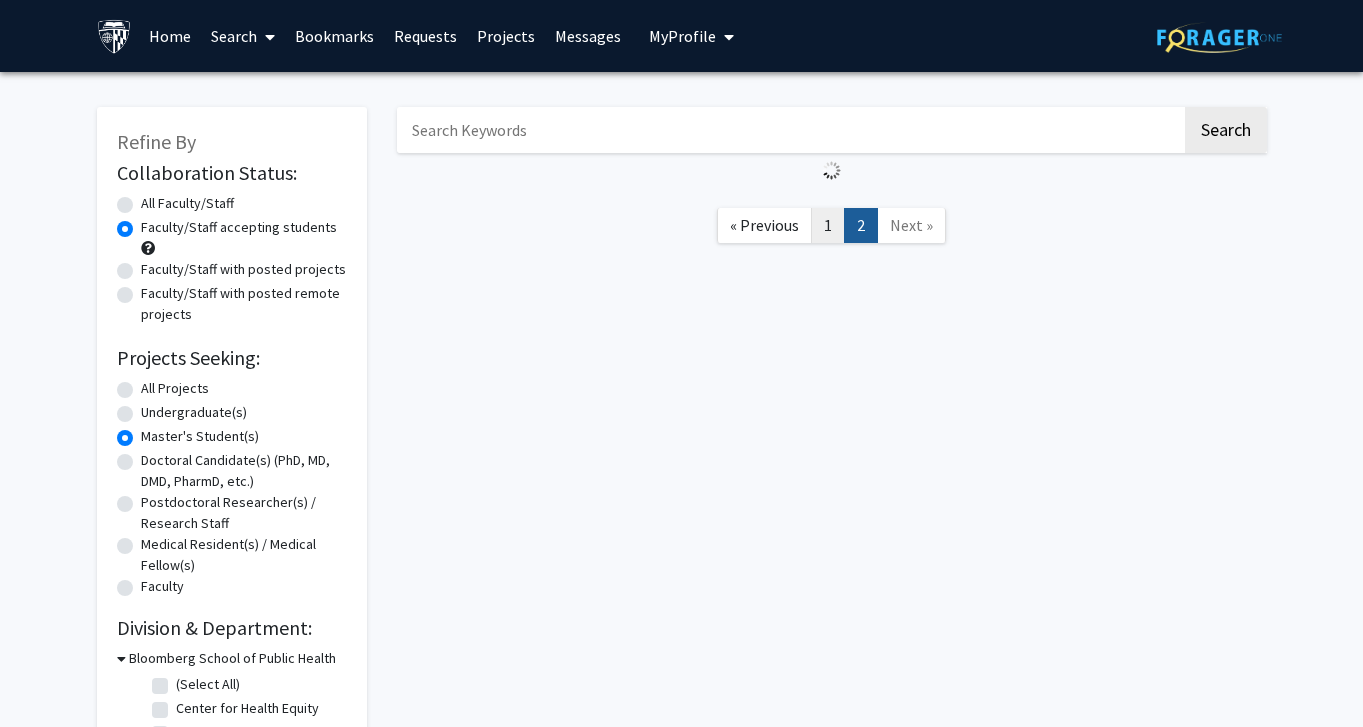 click on "1" 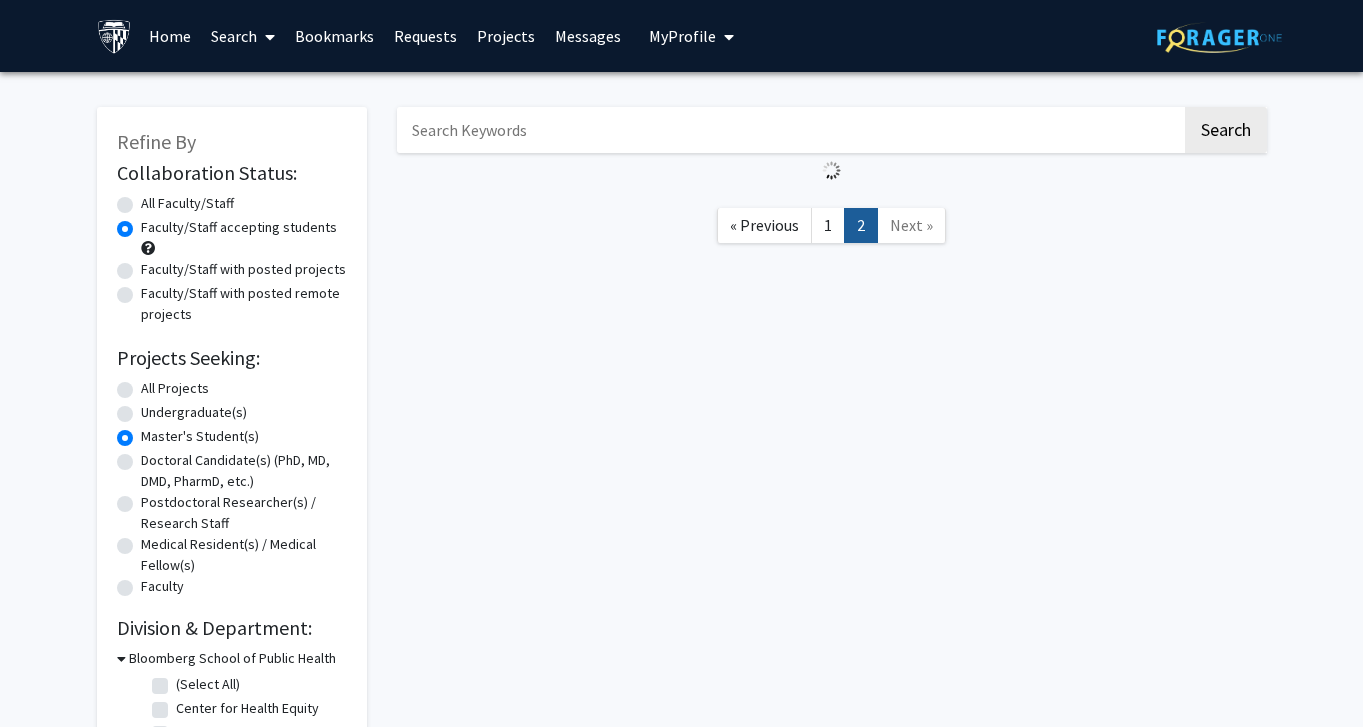 click on "« Previous  1   2  Next »" 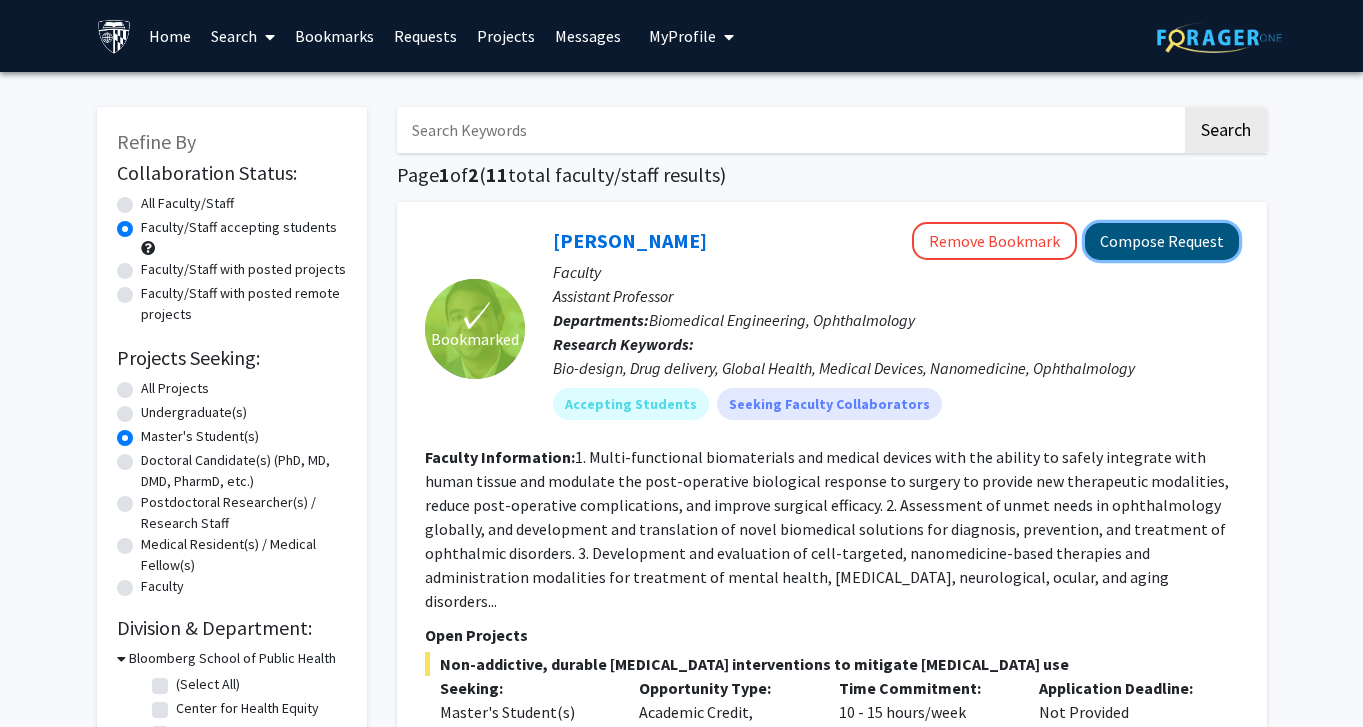 click on "Compose Request" 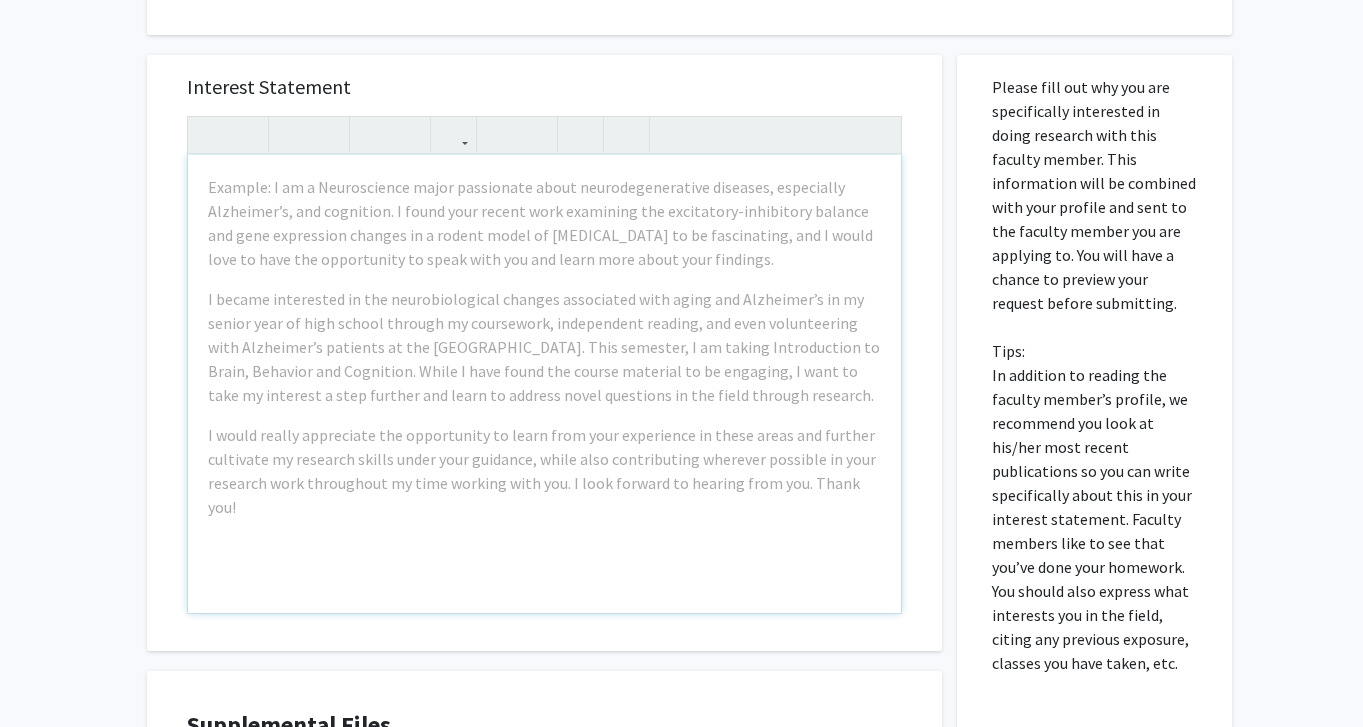 scroll, scrollTop: 294, scrollLeft: 0, axis: vertical 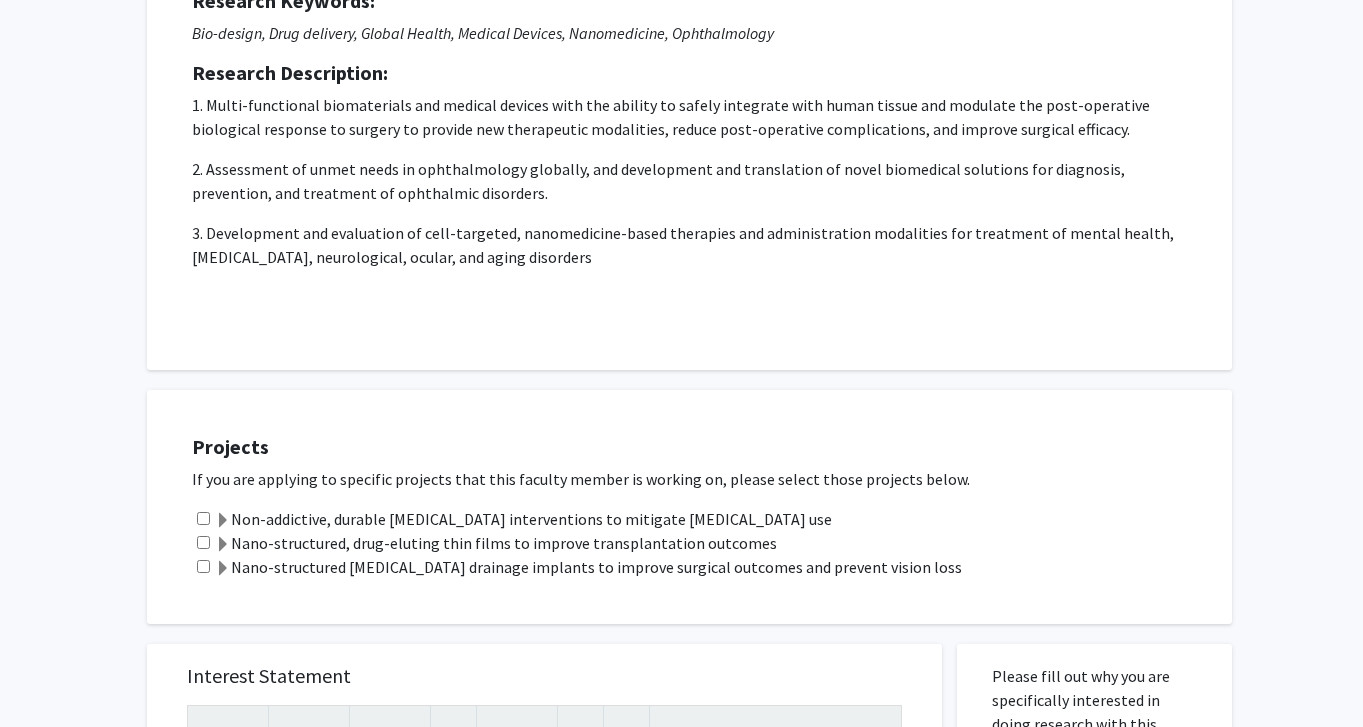 click on "Non-addictive, durable [MEDICAL_DATA] interventions to mitigate [MEDICAL_DATA] use" 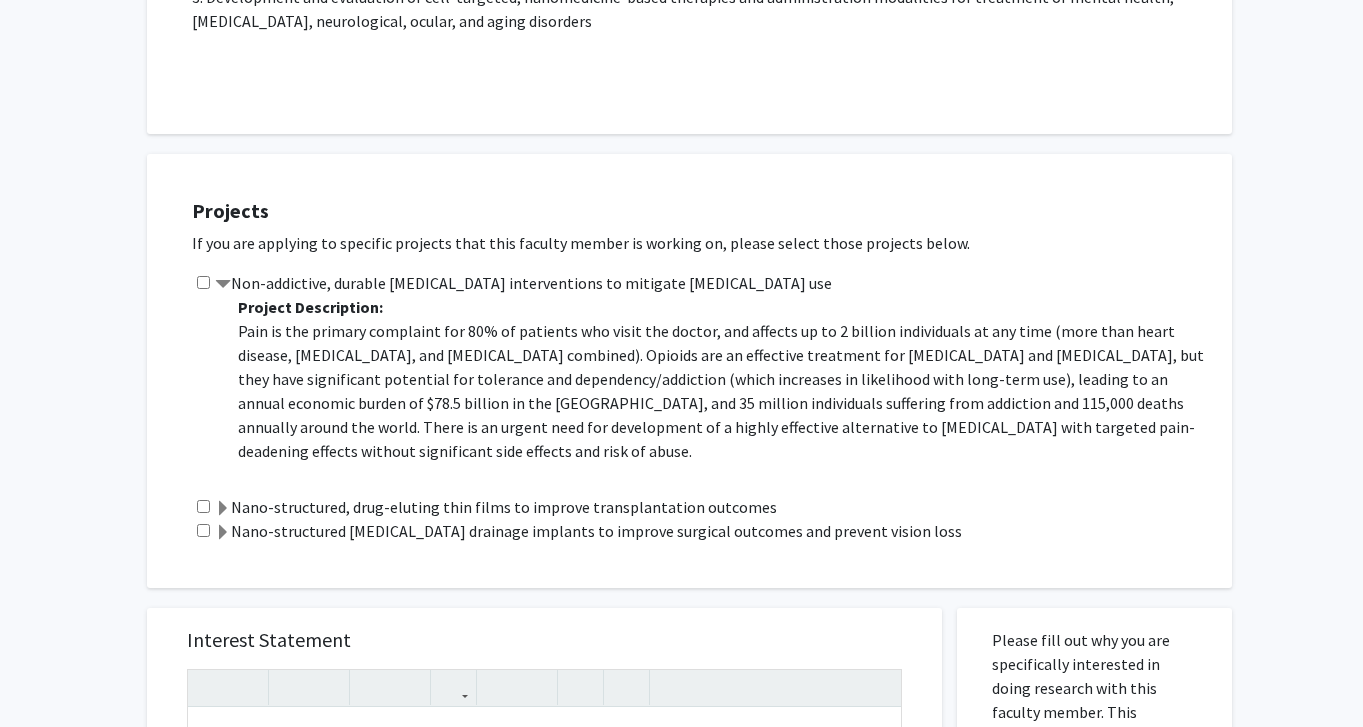 scroll, scrollTop: 668, scrollLeft: 0, axis: vertical 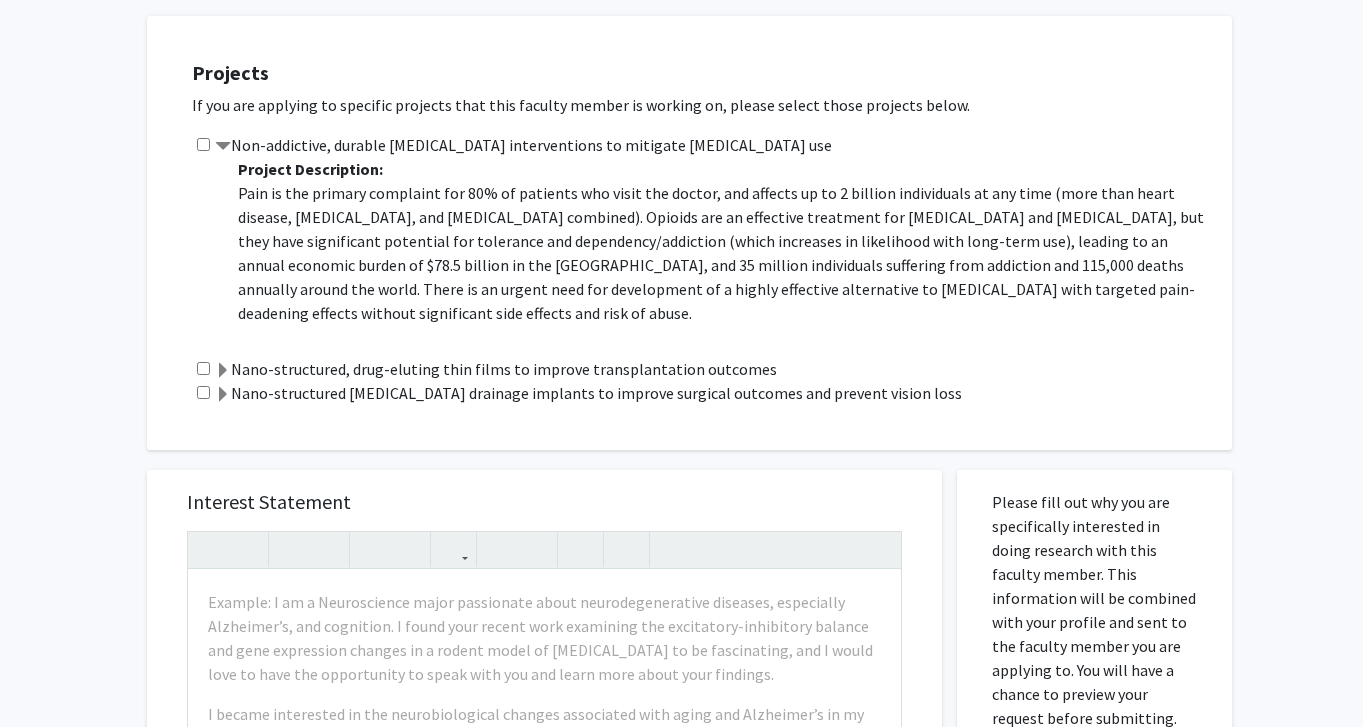 click 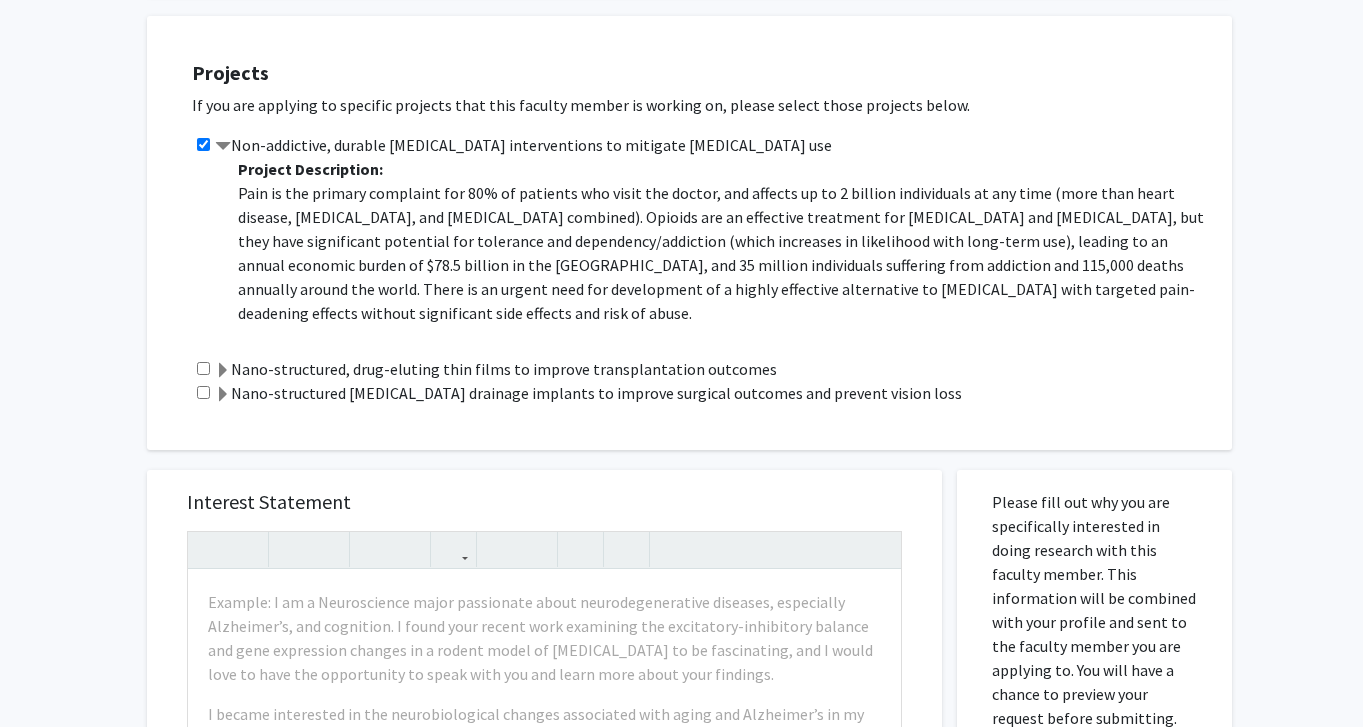click 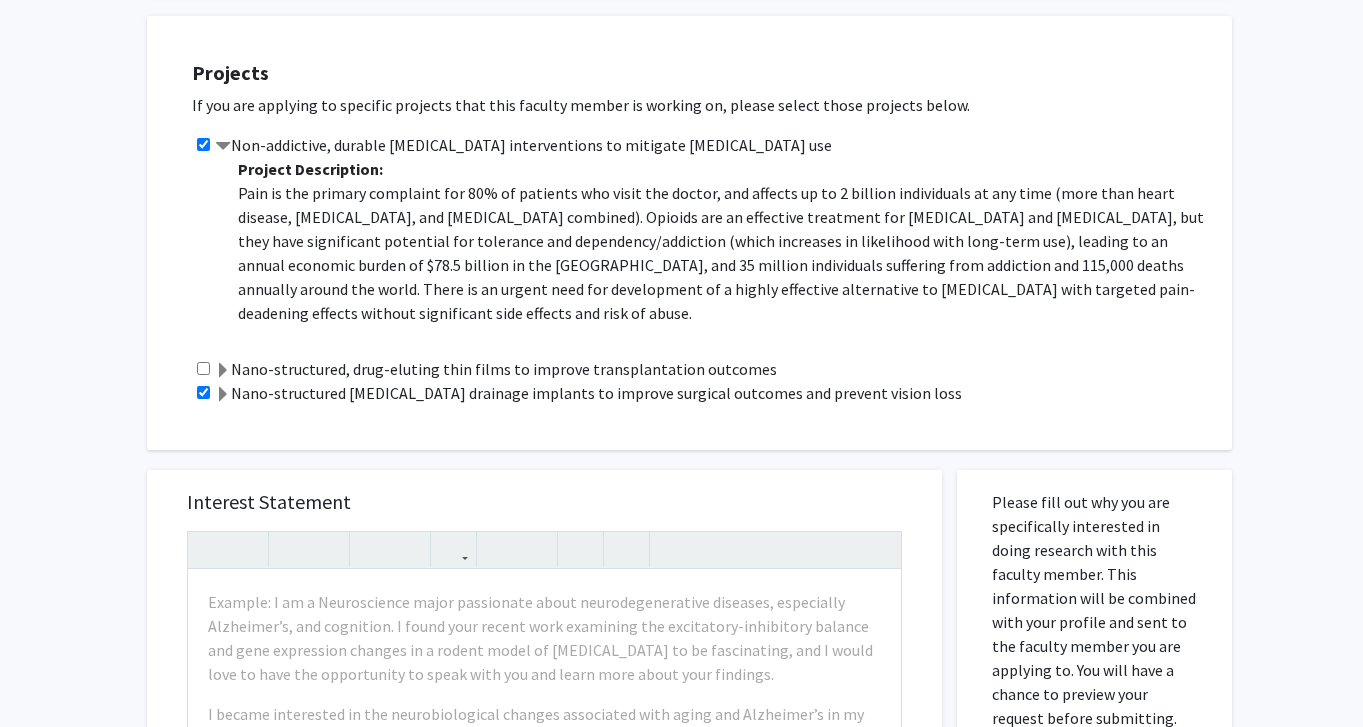 click on "Pain is the primary complaint for 80% of patients who visit the doctor, and affects up to 2 billion individuals at any time (more than heart disease, [MEDICAL_DATA], and [MEDICAL_DATA] combined). Opioids are an effective treatment for [MEDICAL_DATA] and [MEDICAL_DATA], but they have significant potential for tolerance and dependency/addiction (which increases in likelihood with long-term use), leading to an annual economic burden of $78.5 billion in the [GEOGRAPHIC_DATA], and 35 million individuals suffering from addiction and 115,000 deaths annually around the world. There is an urgent need for development of a highly effective alternative to [MEDICAL_DATA] with targeted pain-deadening effects without significant side effects and risk of abuse." 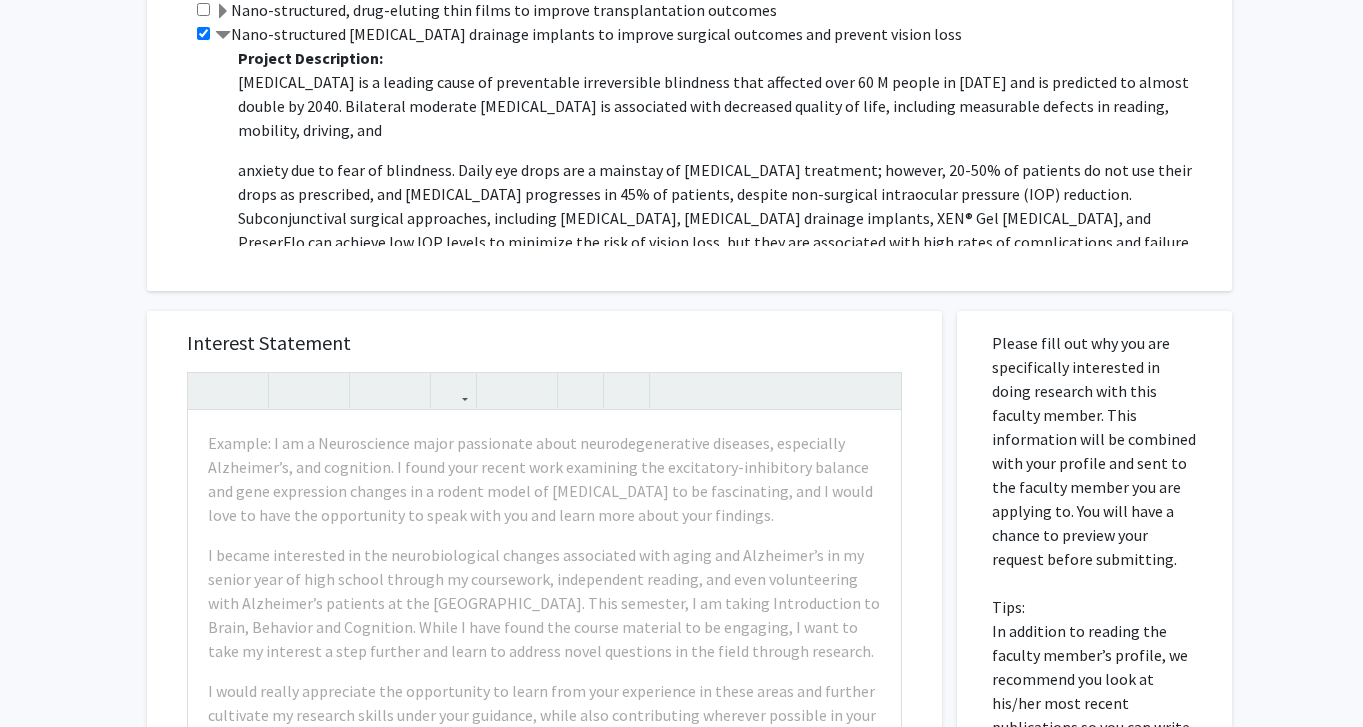 scroll, scrollTop: 1035, scrollLeft: 0, axis: vertical 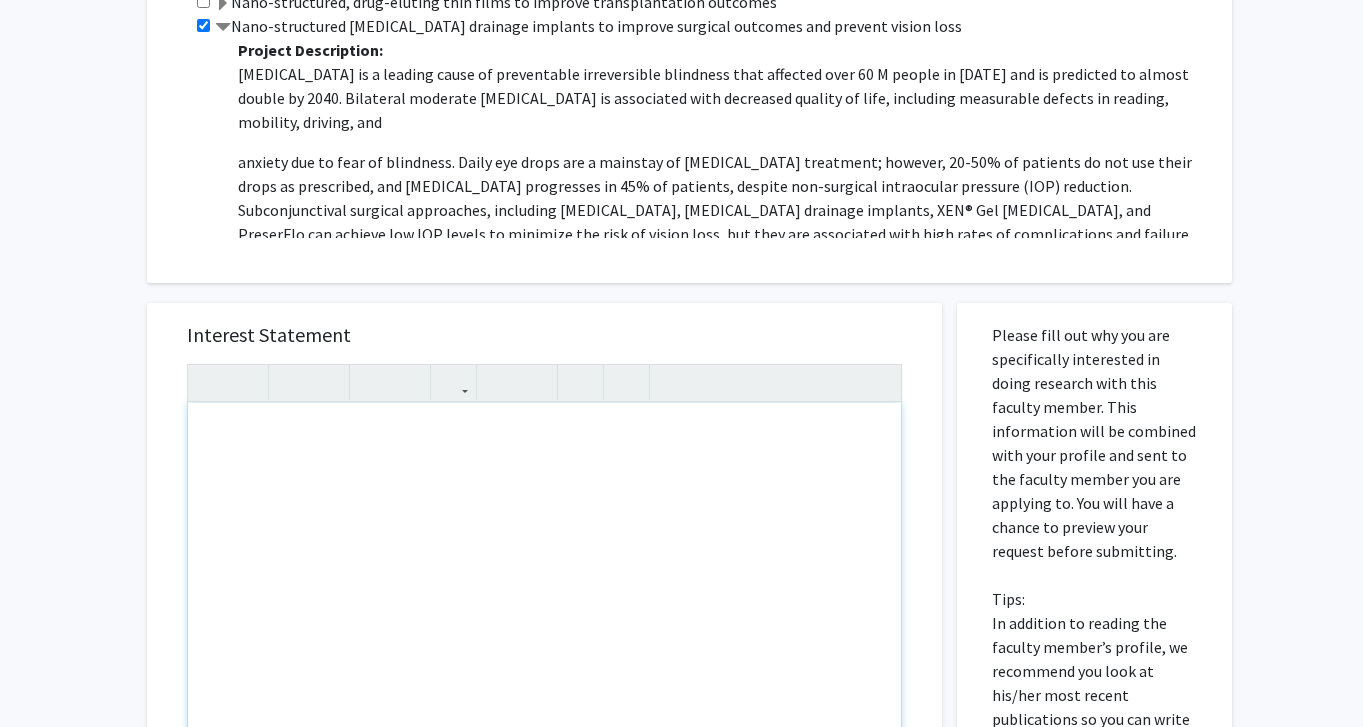 click on "Interest Statement" at bounding box center [544, 335] 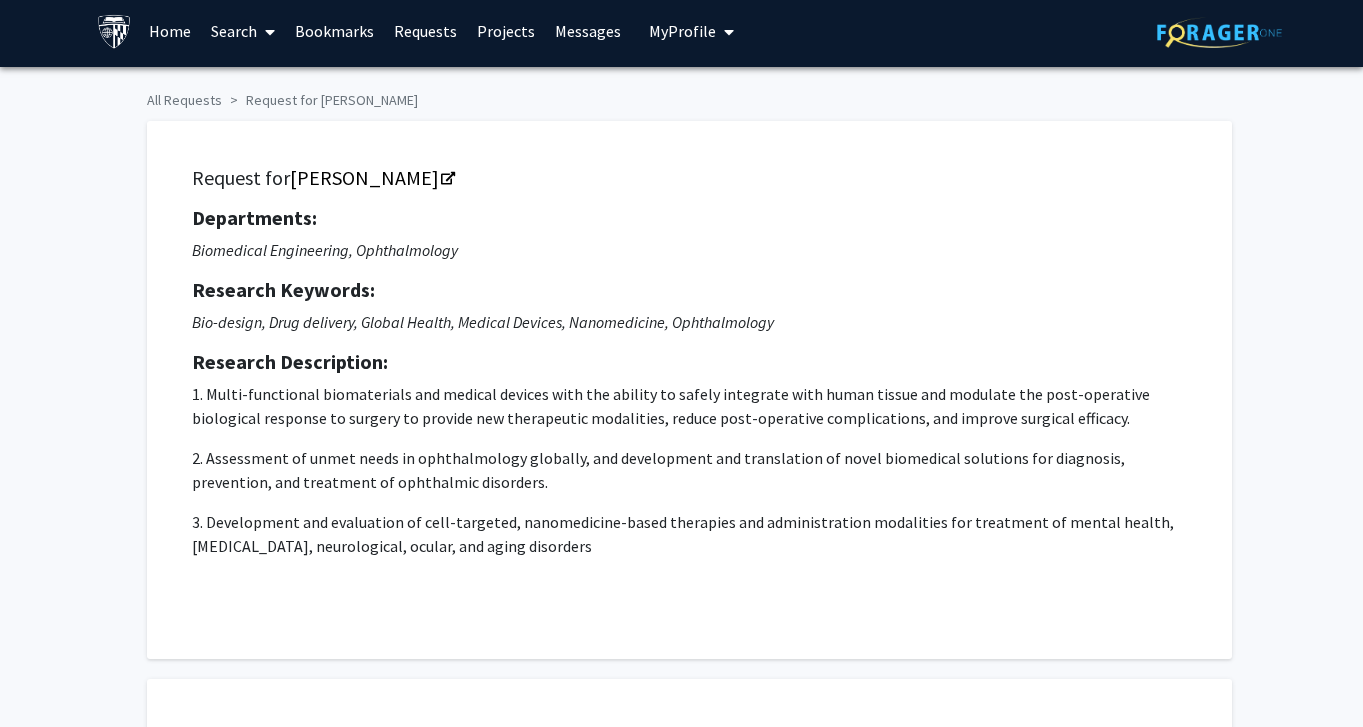 scroll, scrollTop: 0, scrollLeft: 0, axis: both 